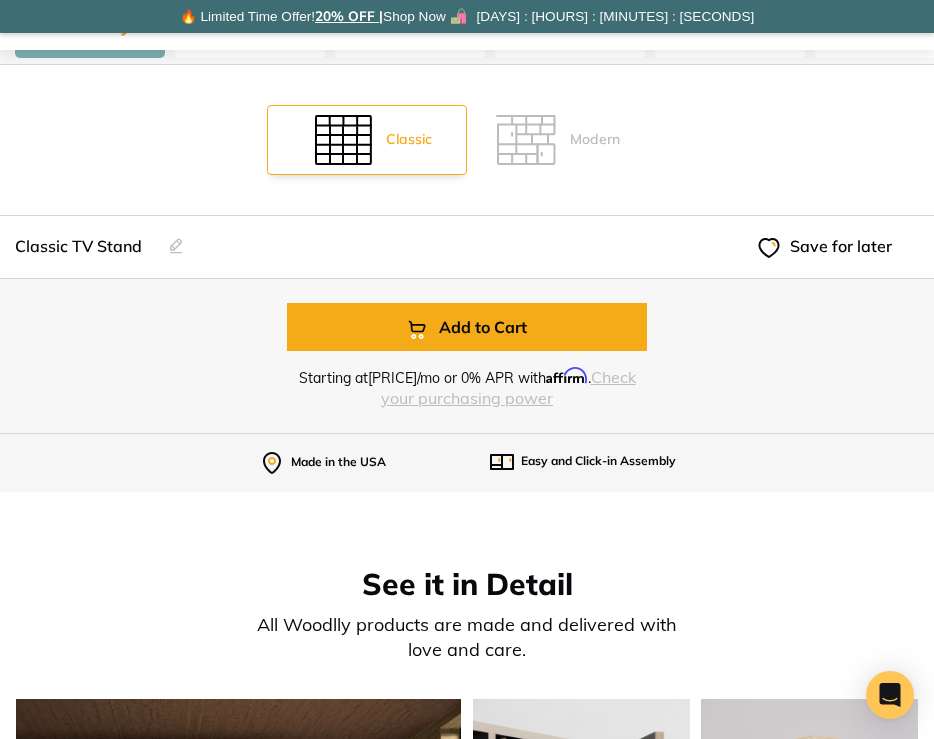 scroll, scrollTop: 0, scrollLeft: 0, axis: both 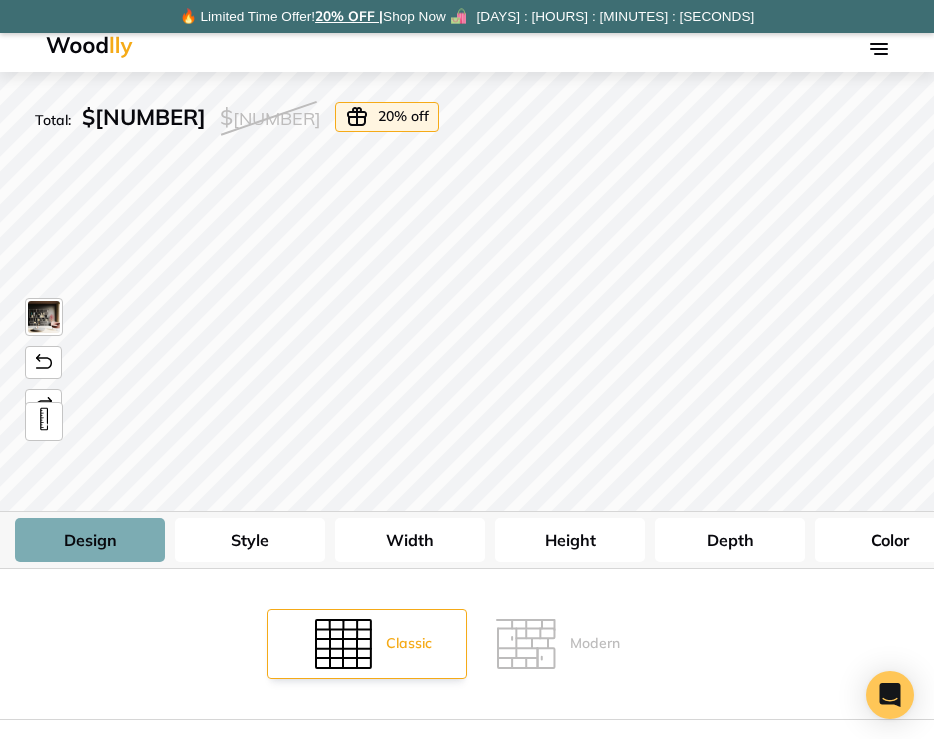 click at bounding box center (879, 49) 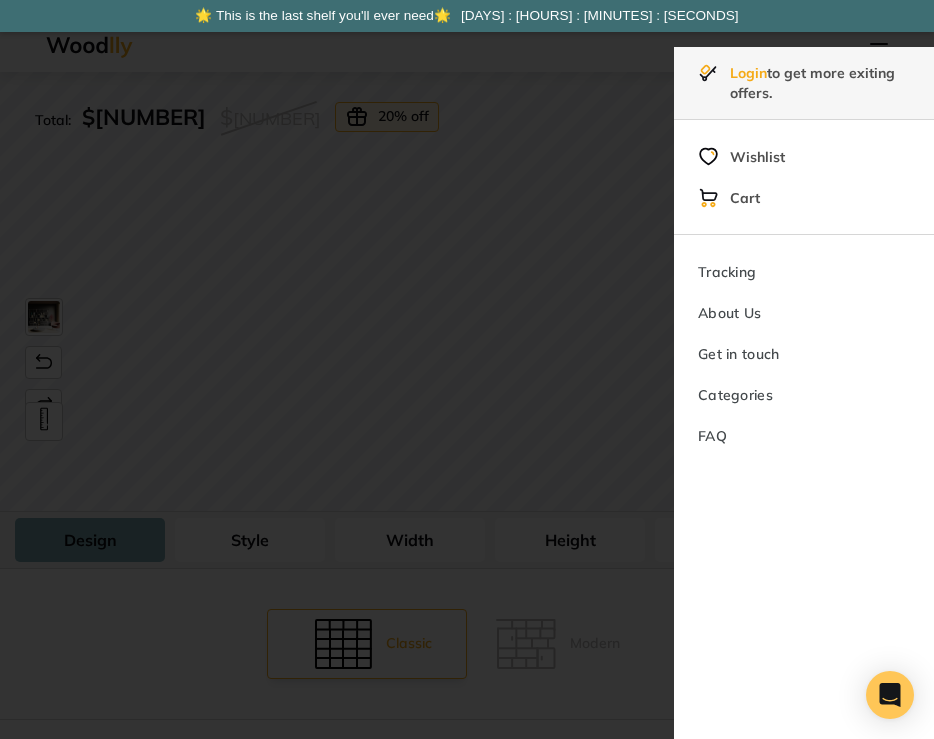 click on "Categories" at bounding box center (735, 395) 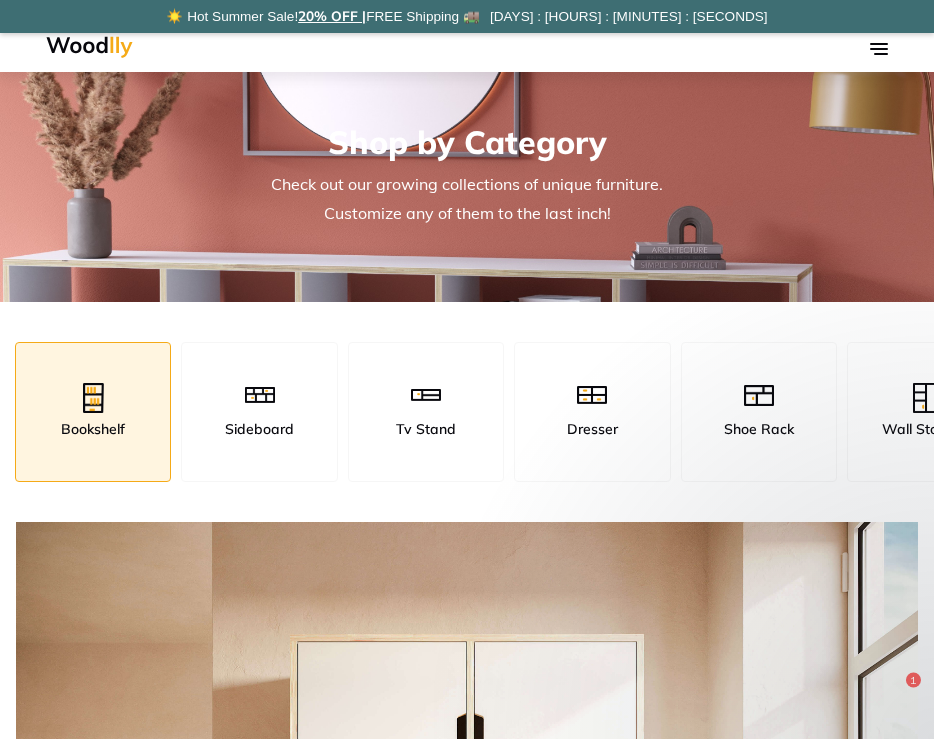 scroll, scrollTop: 316, scrollLeft: 0, axis: vertical 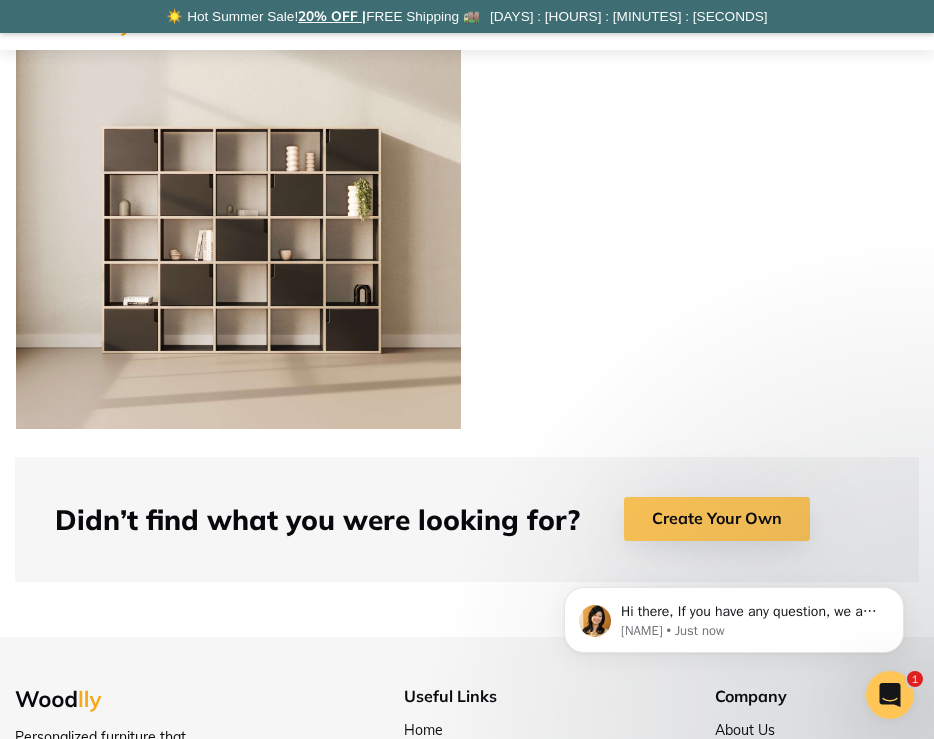 click on "Create Your Own" at bounding box center (717, 519) 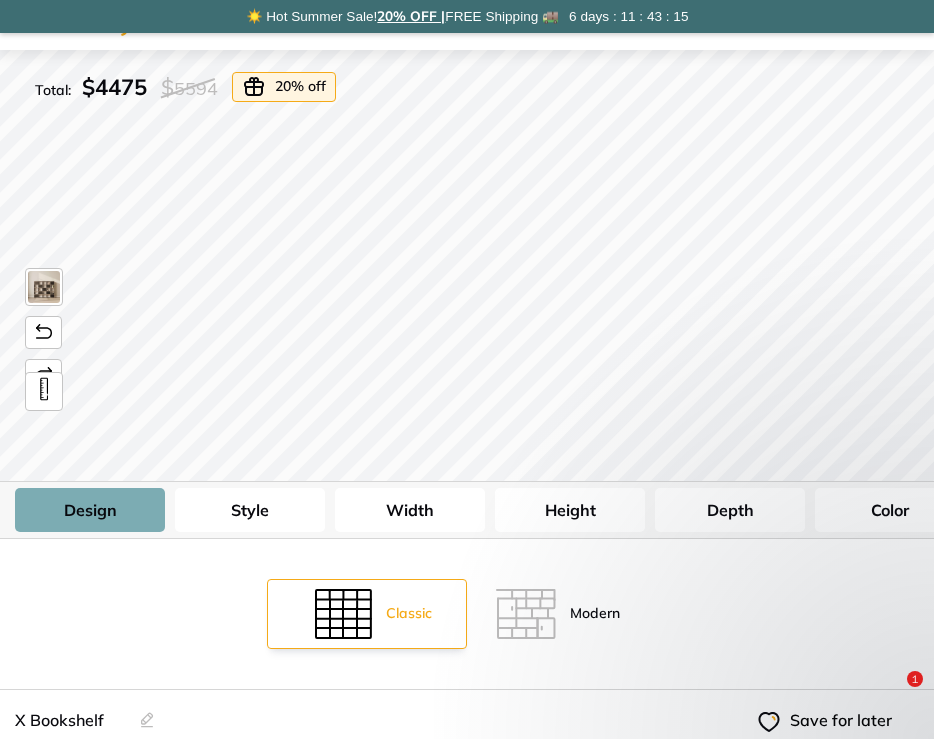 scroll, scrollTop: 0, scrollLeft: 0, axis: both 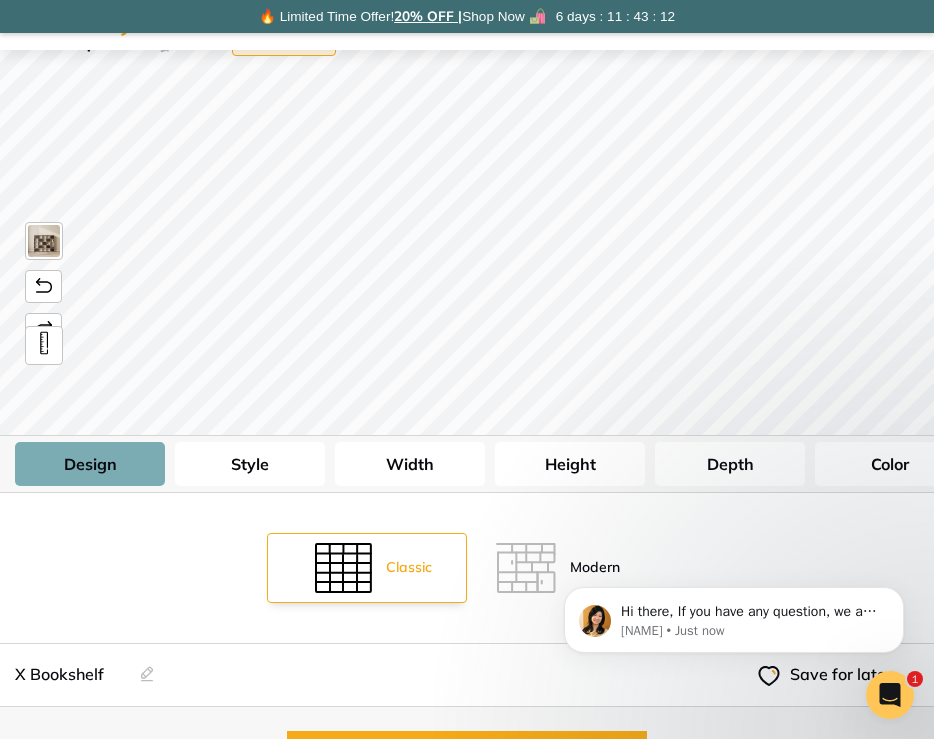 click at bounding box center [526, 568] 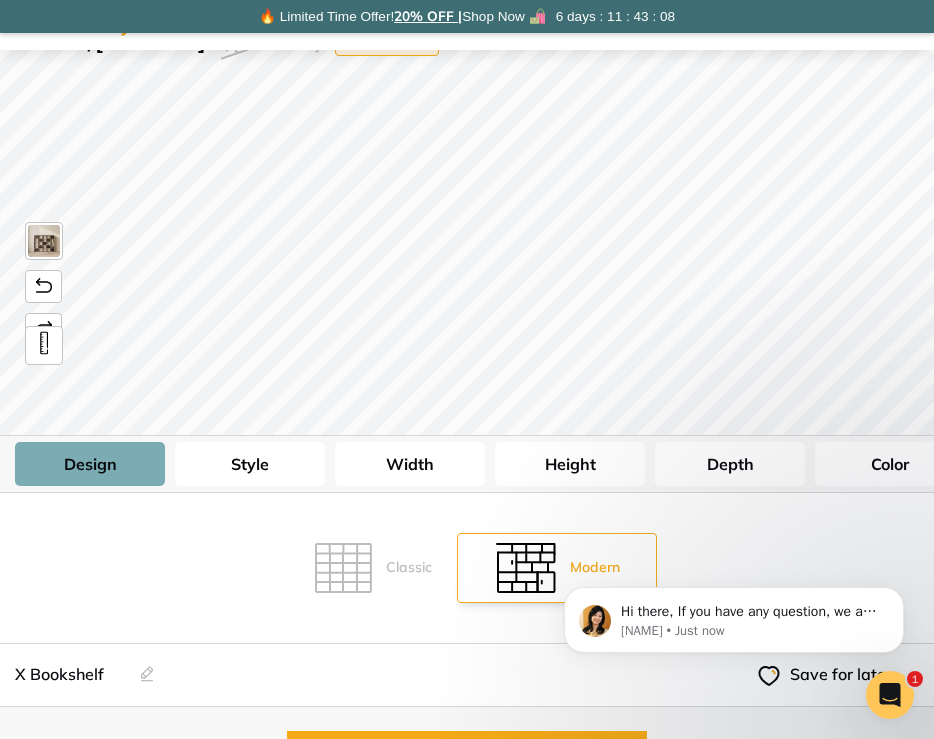 click on "Style" at bounding box center [250, 464] 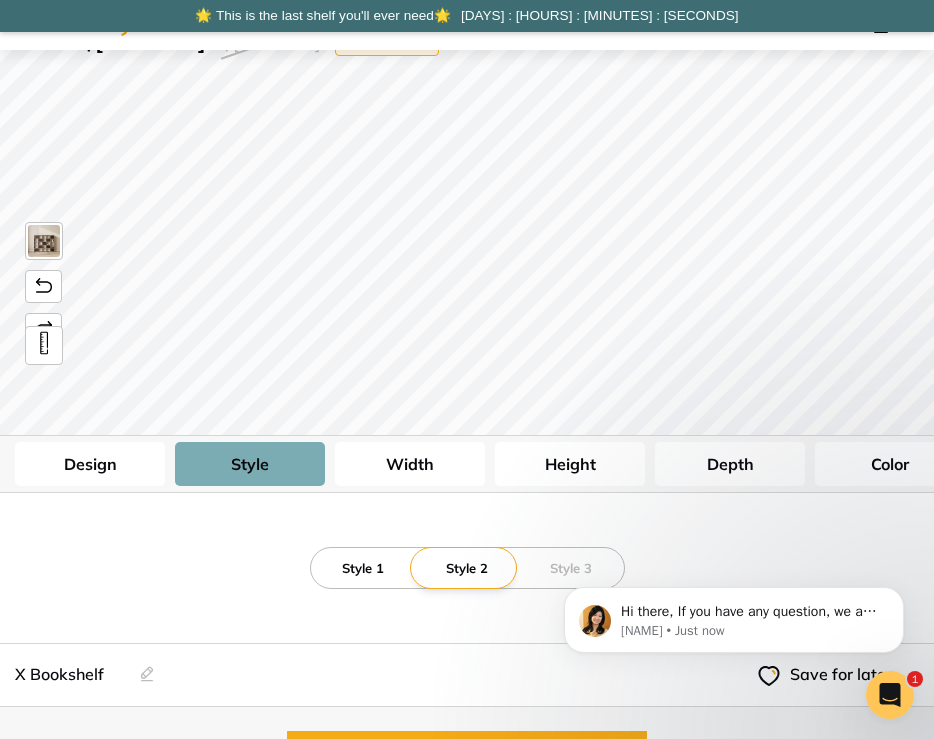 click on "Style 1" at bounding box center (363, 568) 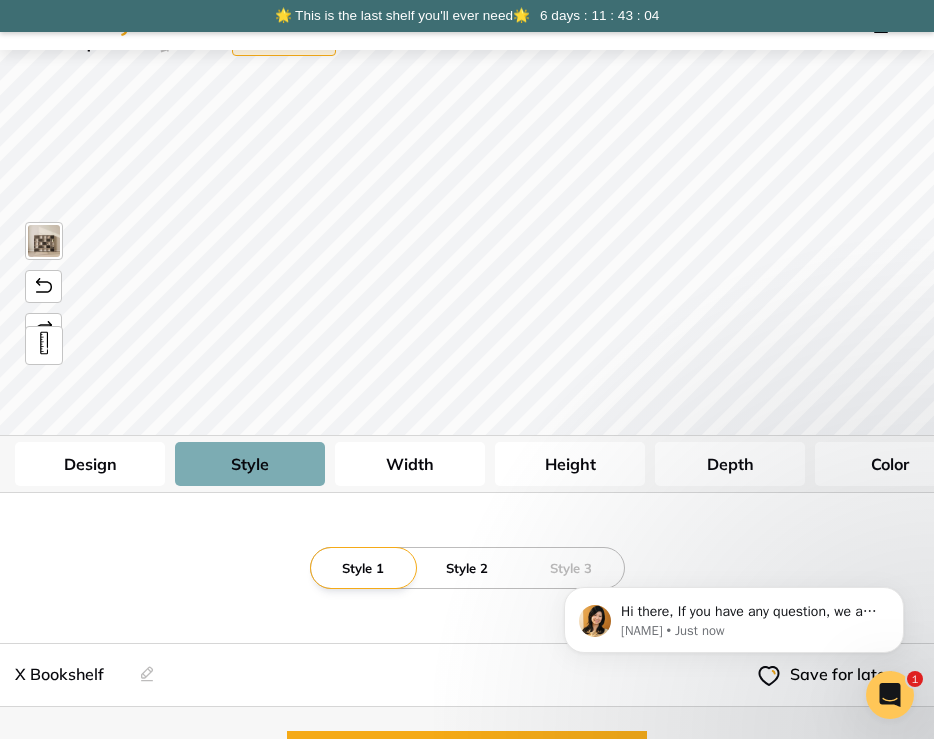 click on "Style 2" at bounding box center [467, 568] 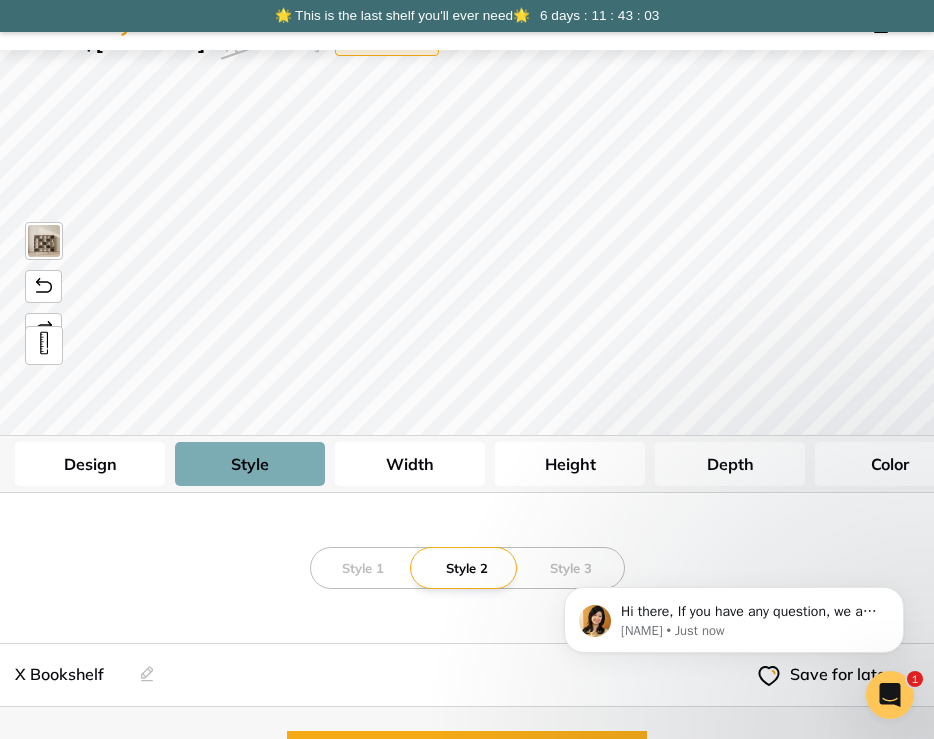 click at bounding box center (734, 615) 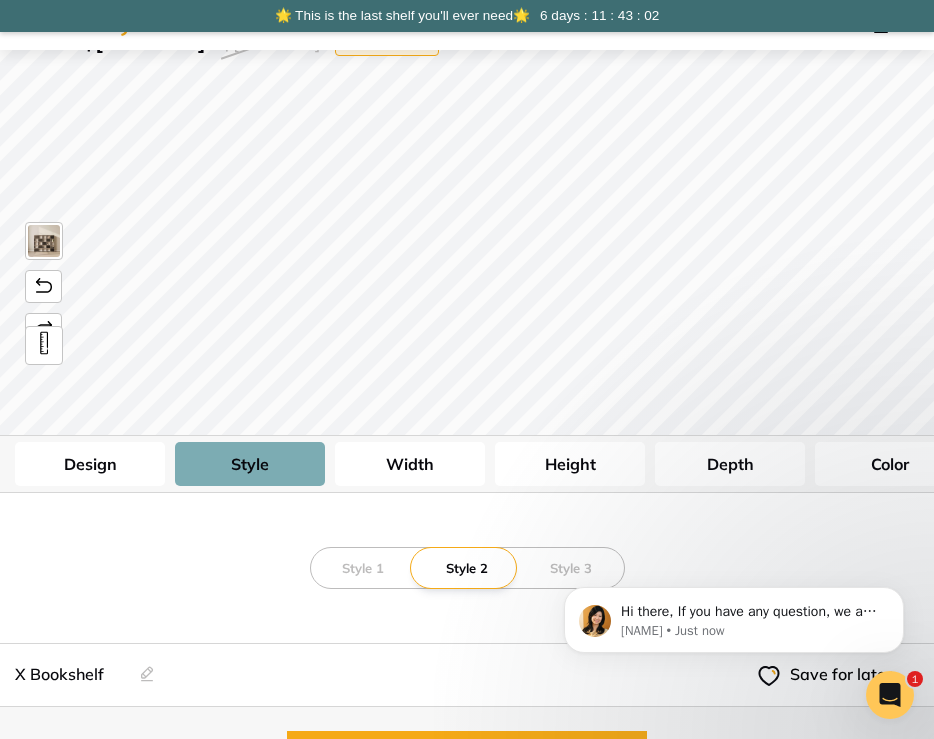 click on "Hi there, If you have any question, we are right here for you. 😊 [NAME] • Just now" at bounding box center (734, 615) 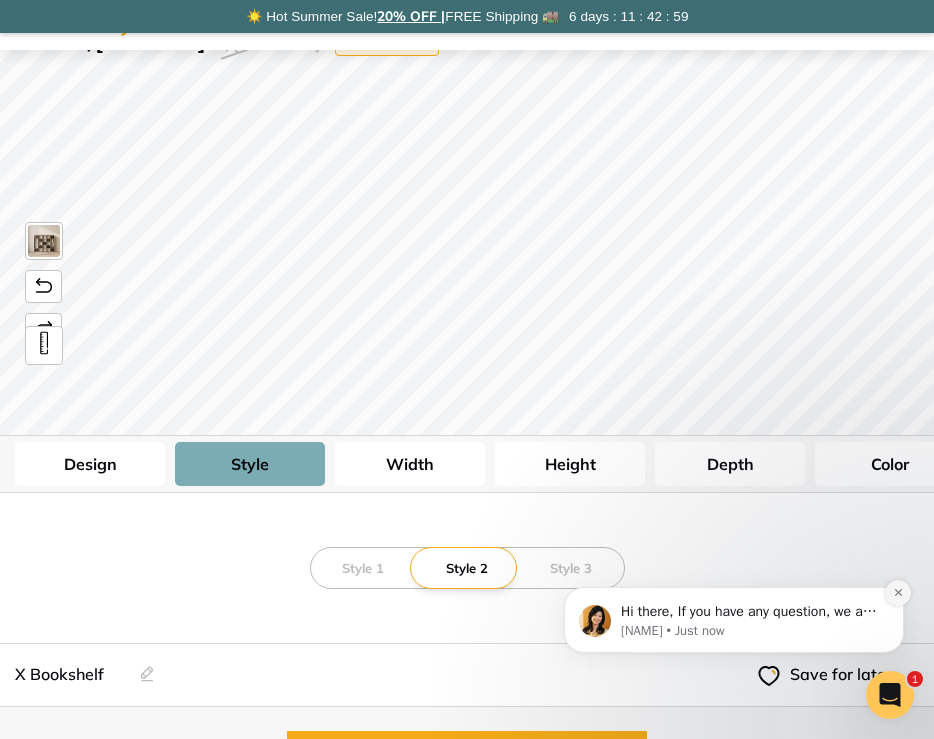 click 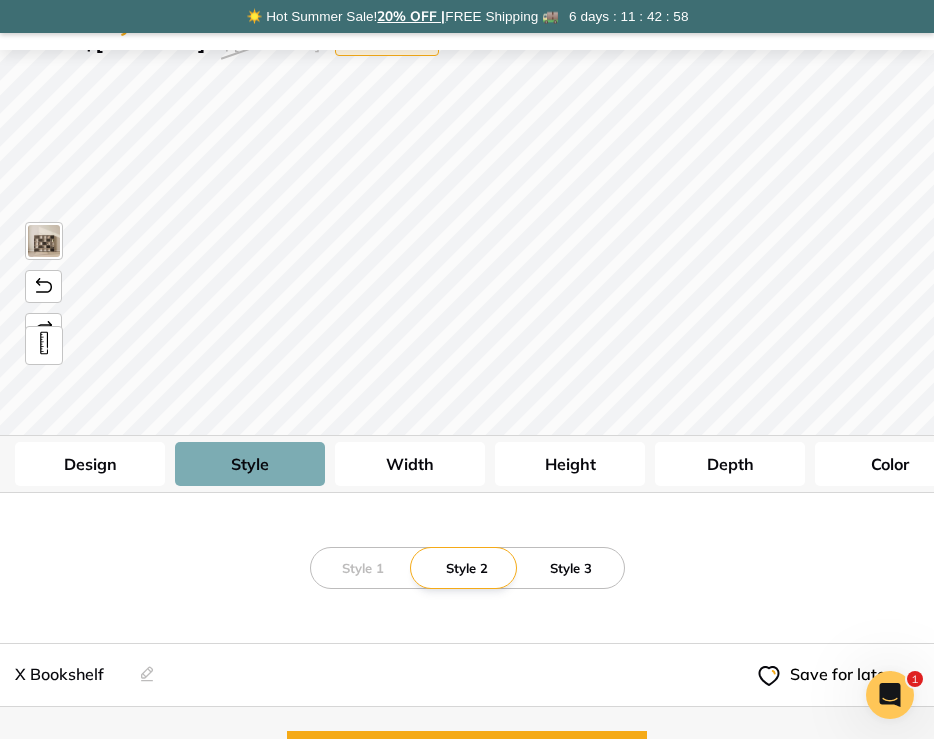 click on "Style 3" at bounding box center (571, 568) 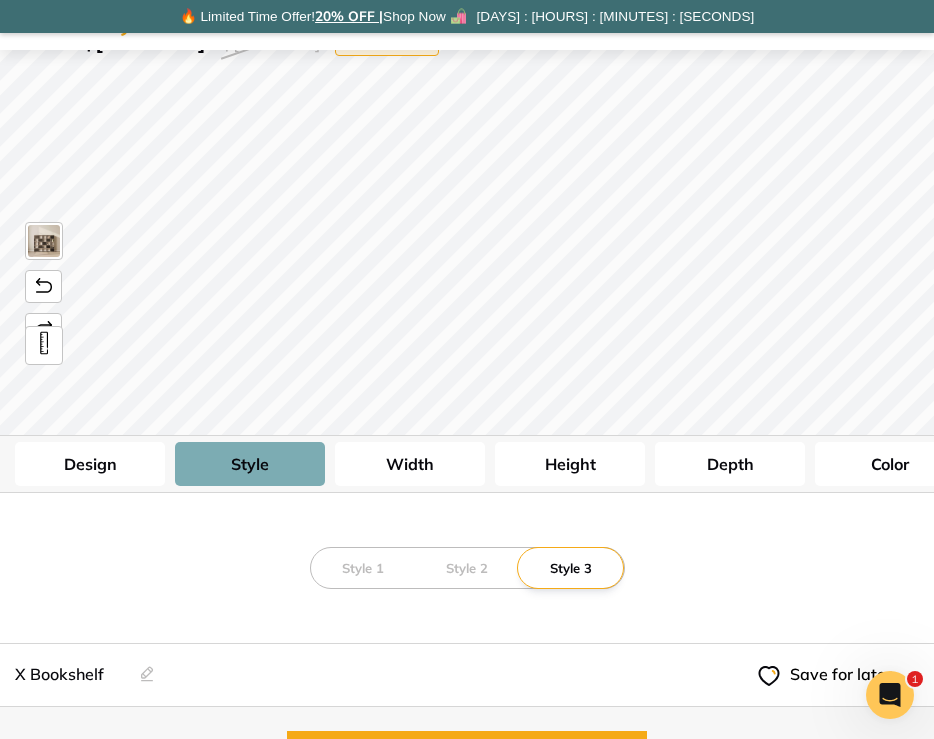click on "Width" at bounding box center (410, 464) 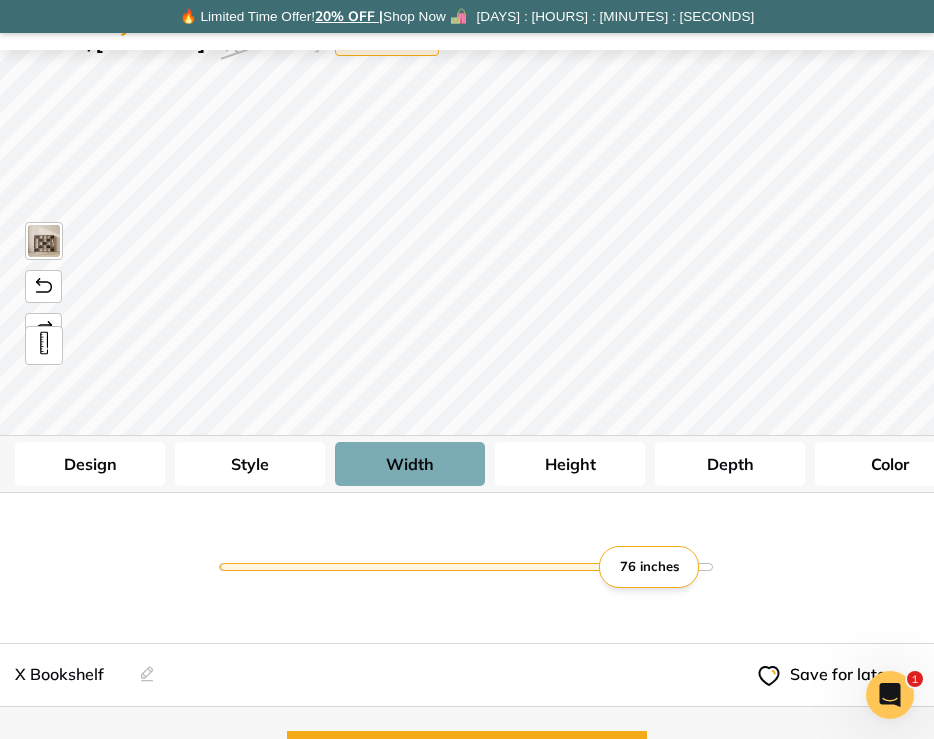 type on "76" 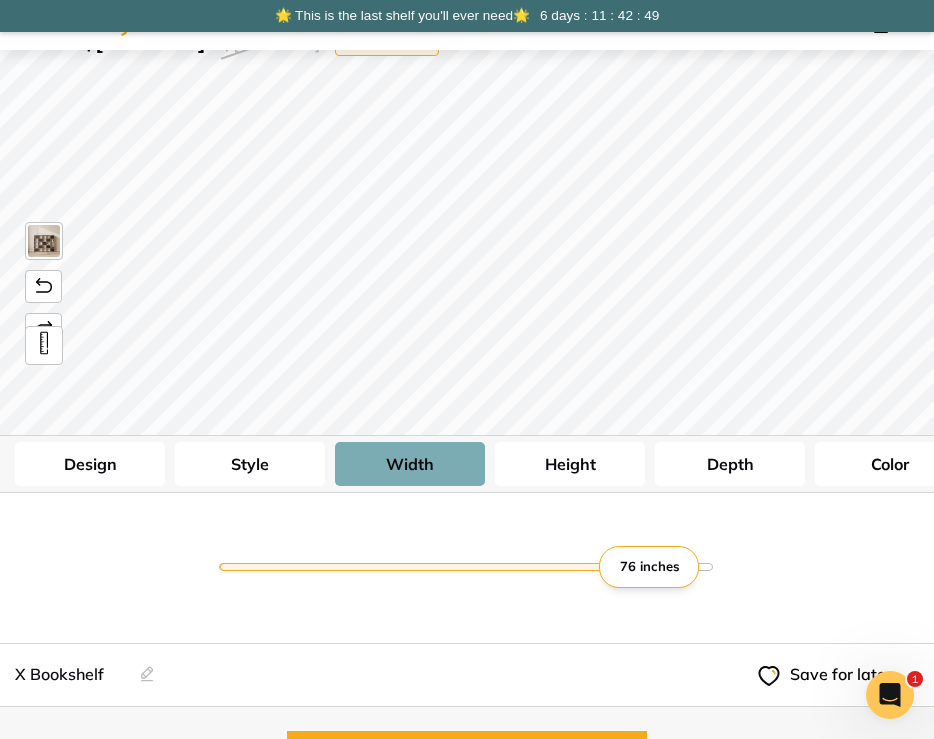 click on "Height" at bounding box center [570, 464] 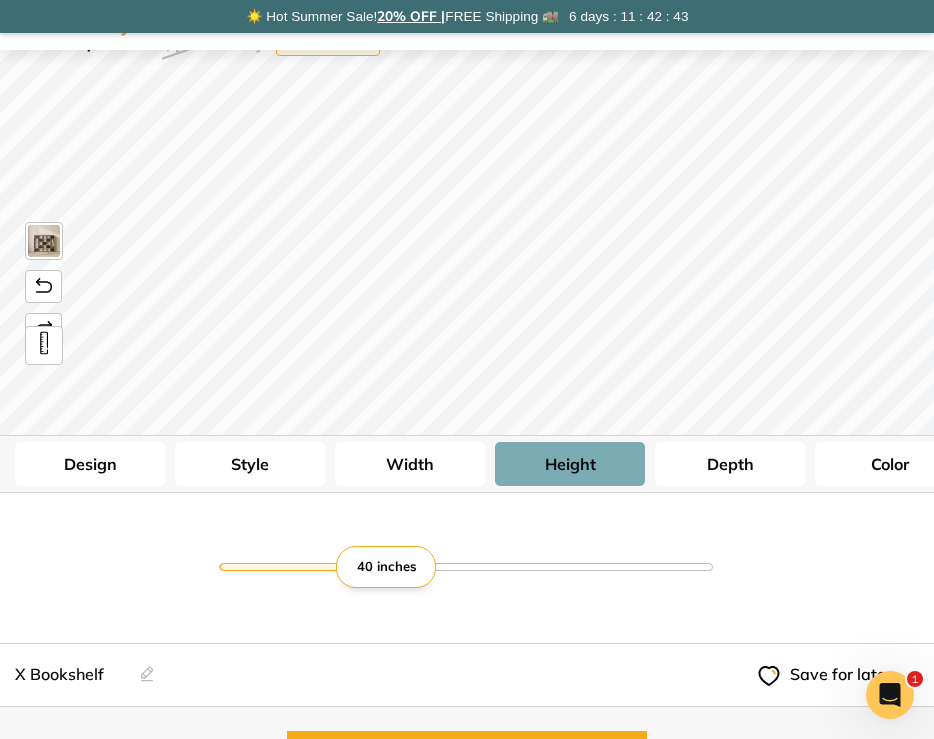 drag, startPoint x: 517, startPoint y: 572, endPoint x: 389, endPoint y: 570, distance: 128.01562 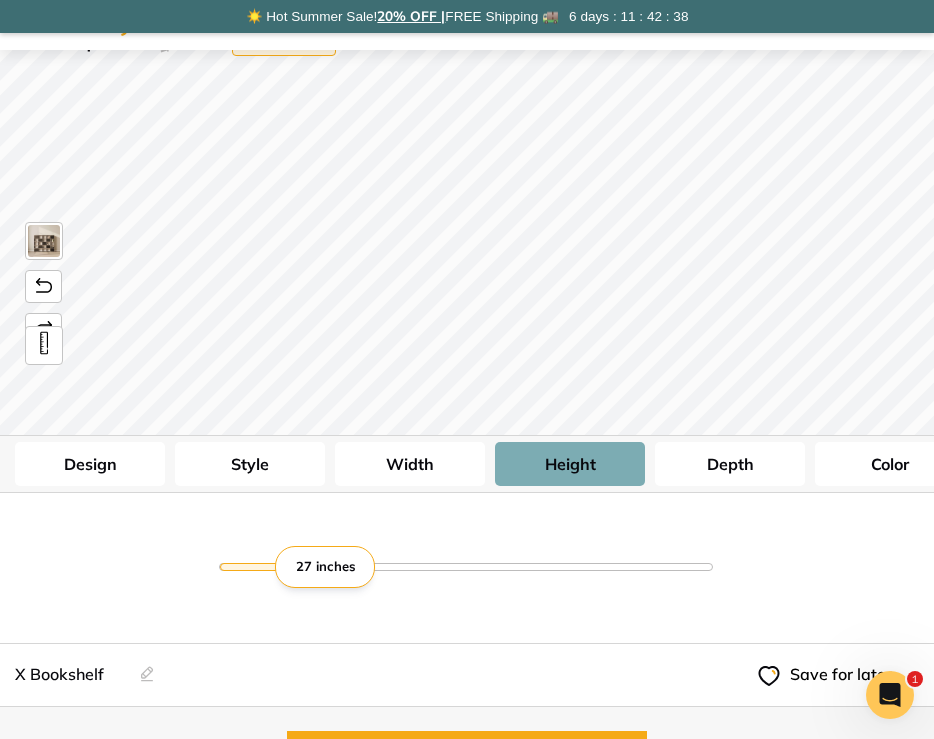 type on "3" 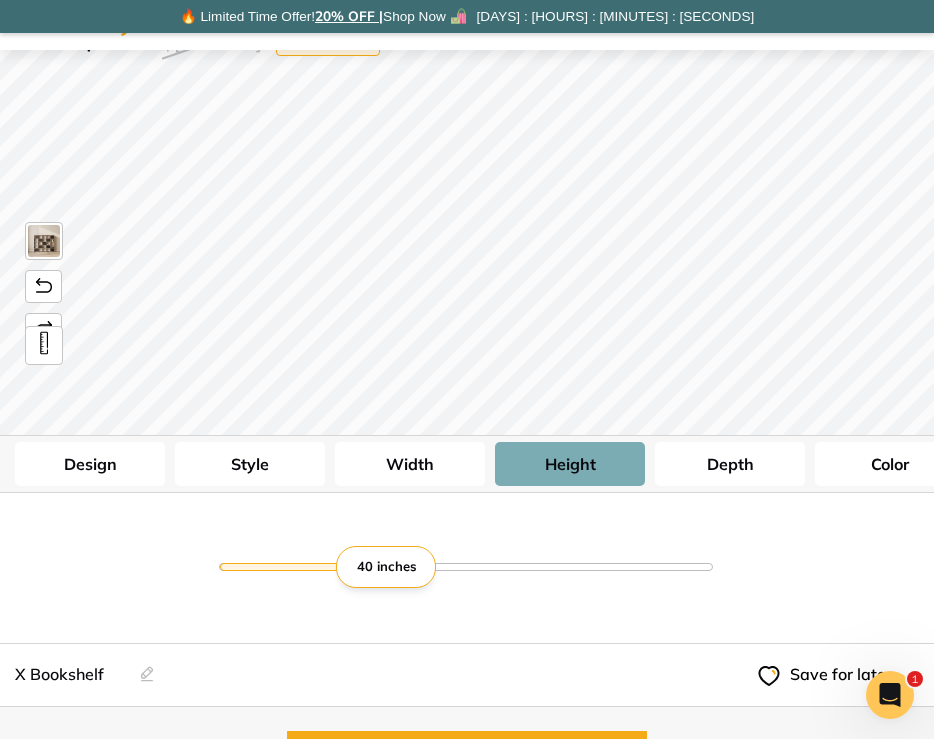 drag, startPoint x: 380, startPoint y: 570, endPoint x: 347, endPoint y: 573, distance: 33.13608 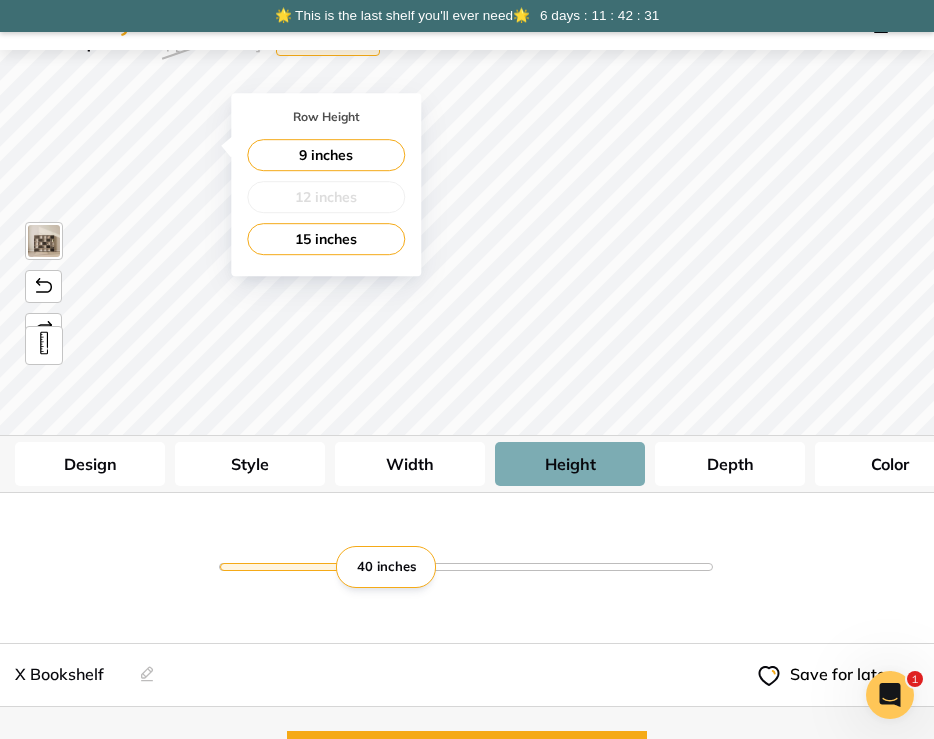 click on "Classic
Modern
Style 1
Style 2
Style 3
Width more than 94 inches will be divided to two part.  Learn more.
76  inches
40  inches
12 inches
15 inches
Red Blue Green" at bounding box center [467, 568] 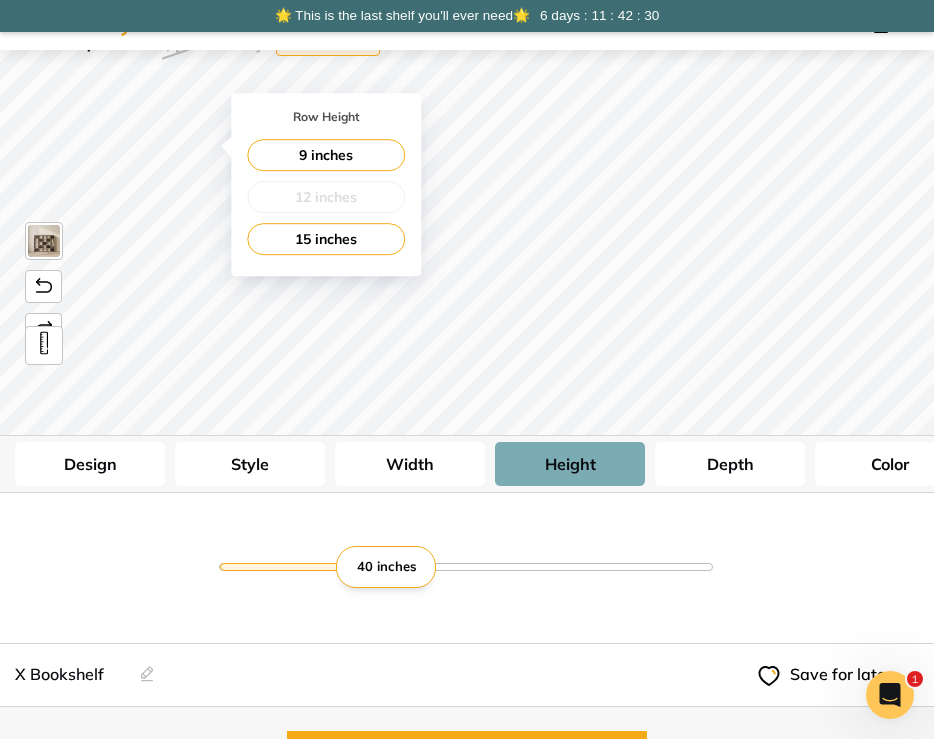 click on "Classic
Modern
Style 1
Style 2
Style 3
Width more than 94 inches will be divided to two part.  Learn more.
76  inches
40  inches
12 inches
15 inches
Red Blue Green" at bounding box center (467, 568) 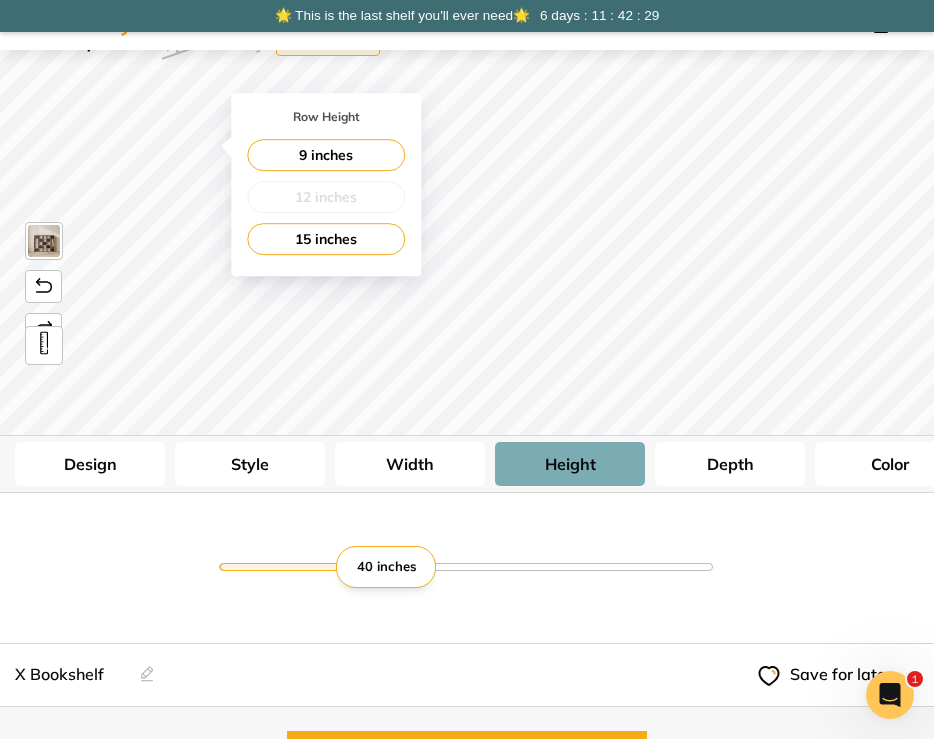 click on "Classic
Modern
Style 1
Style 2
Style 3
Width more than 94 inches will be divided to two part.  Learn more.
76  inches
40  inches
12 inches
15 inches
Red Blue Green" at bounding box center (467, 568) 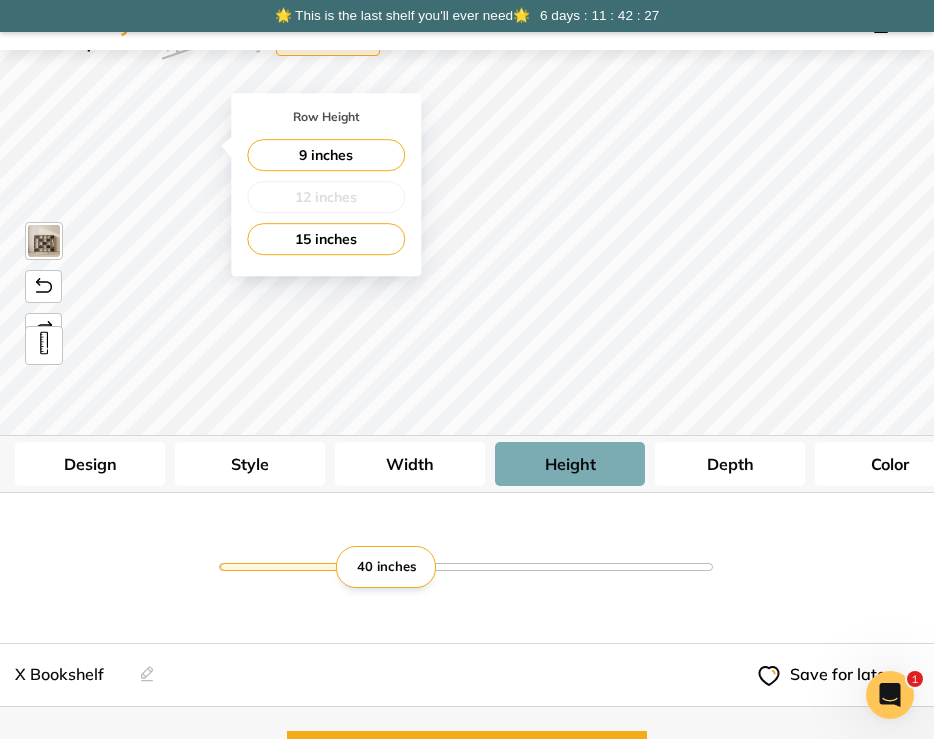click on "Depth" at bounding box center [730, 464] 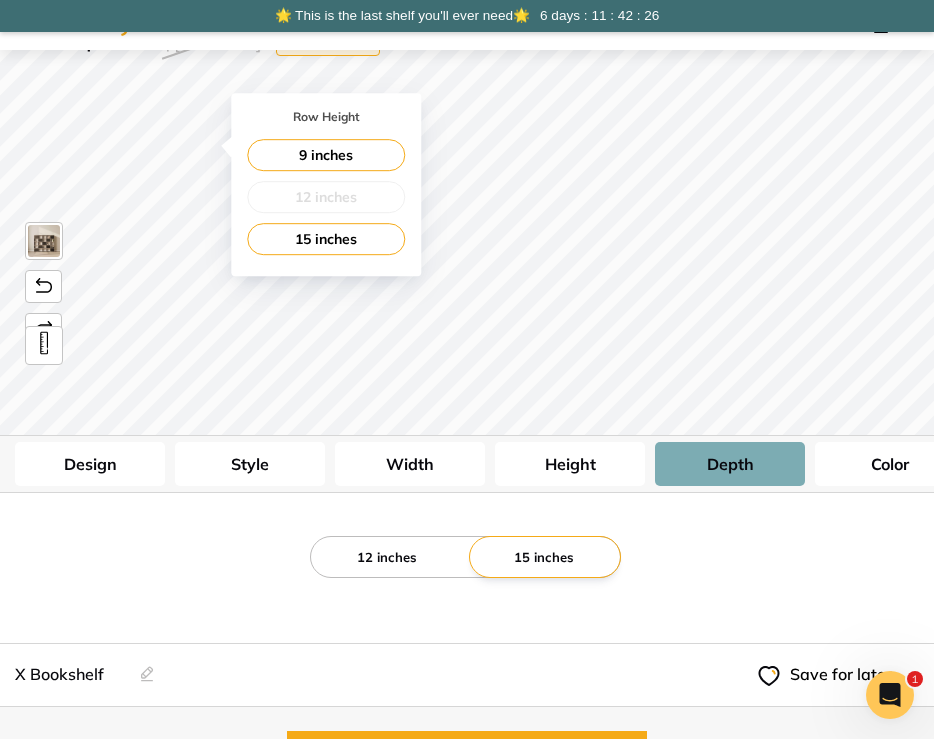 click on "12 inches" at bounding box center (387, 557) 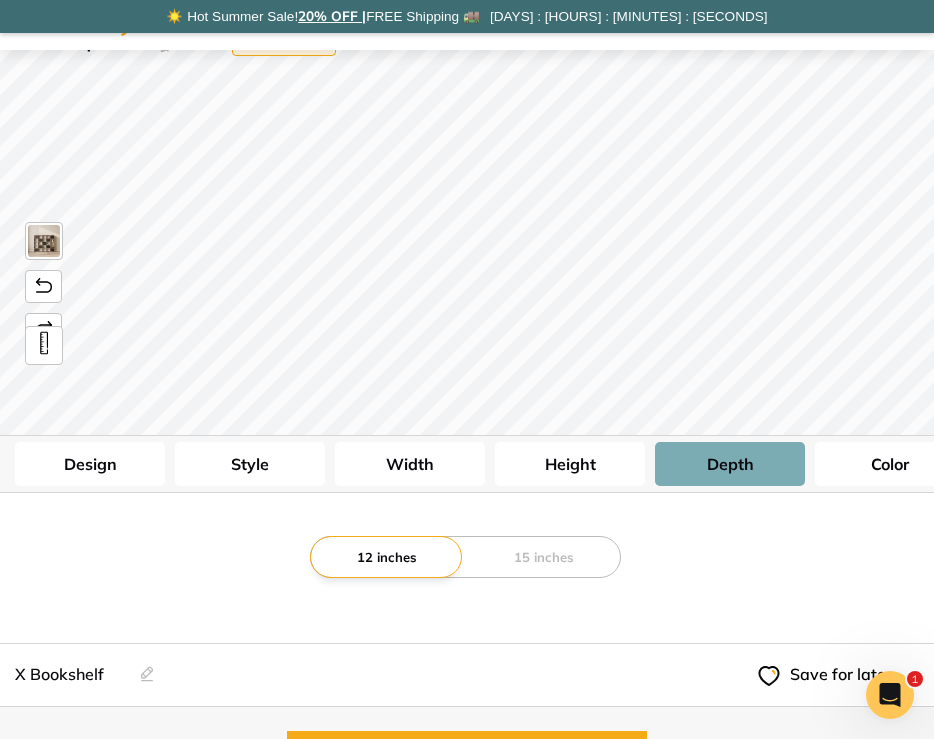 click on "Color" at bounding box center [890, 464] 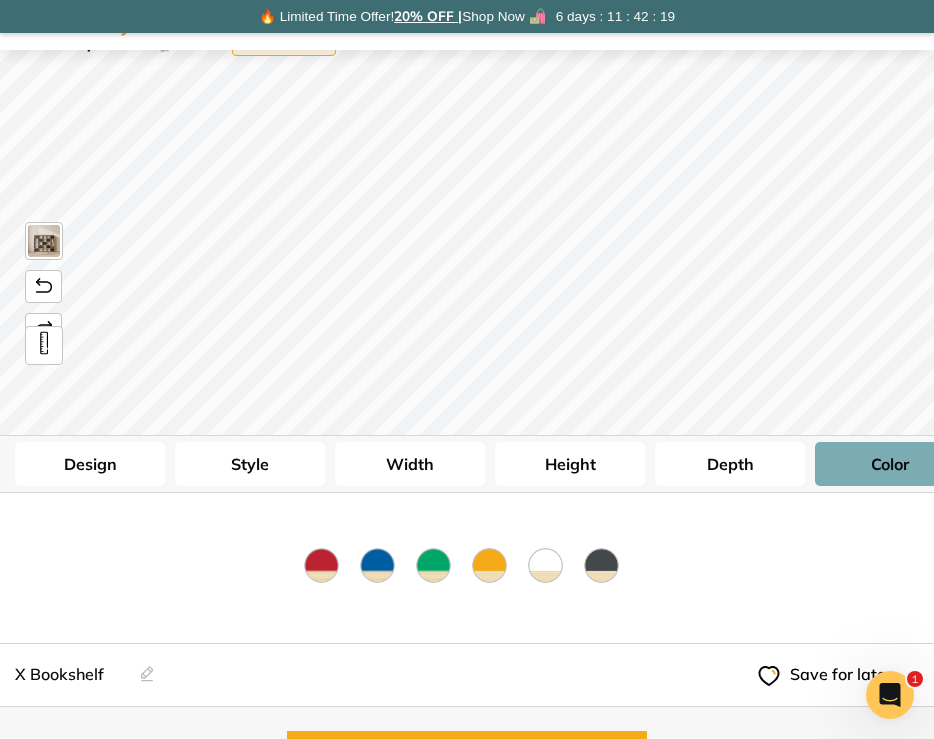 click at bounding box center (377, 565) 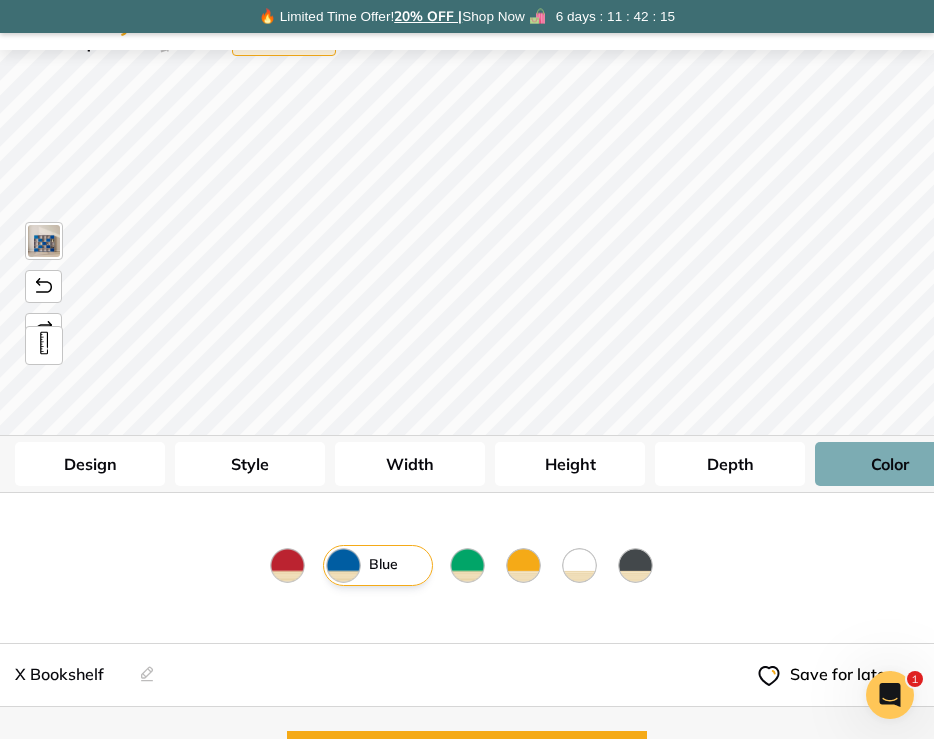 click at bounding box center [523, 565] 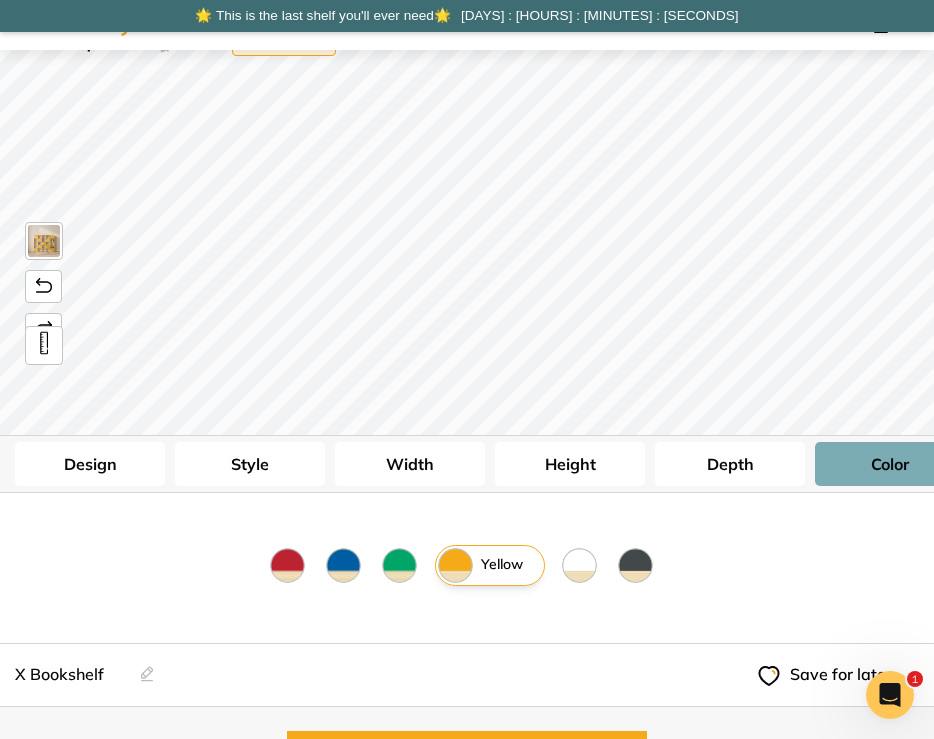click at bounding box center [579, 565] 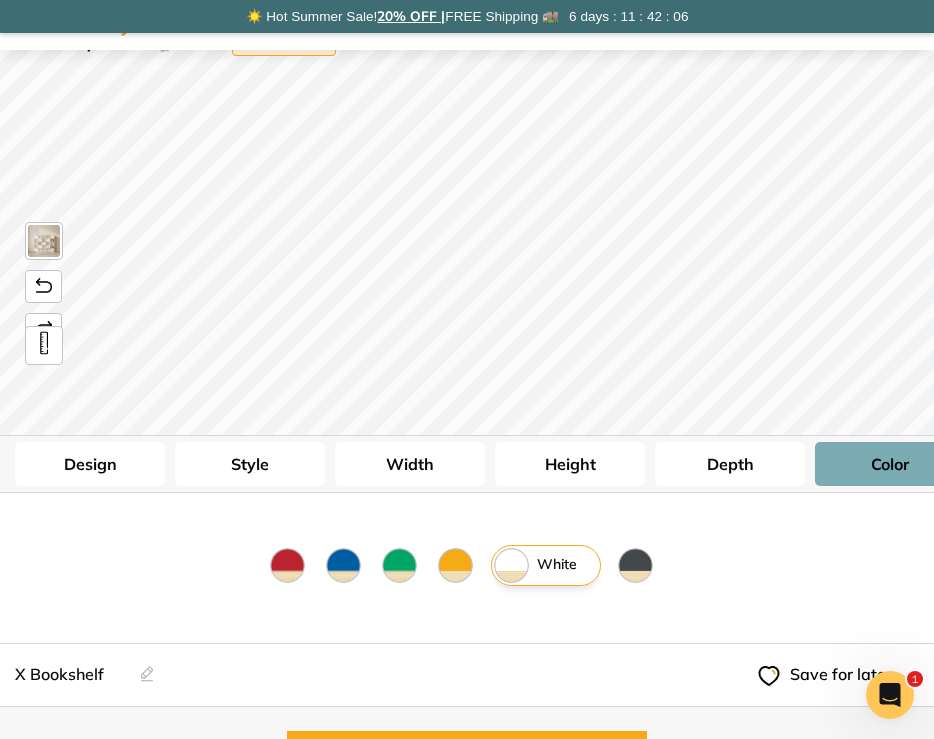 click on "Style" at bounding box center (250, 464) 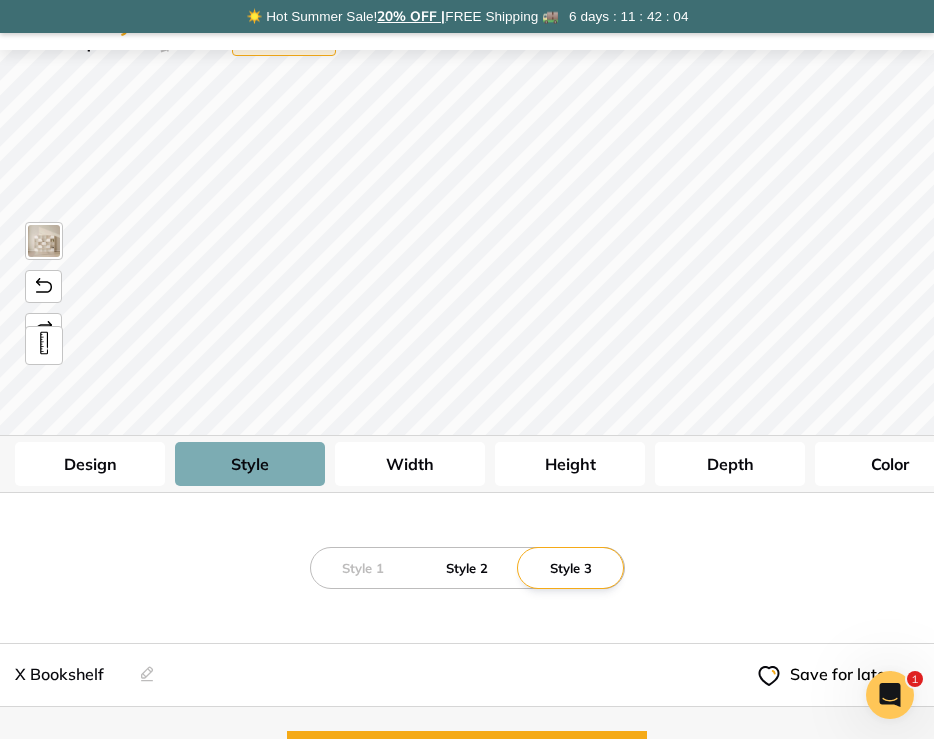 click on "Style 2" at bounding box center [467, 568] 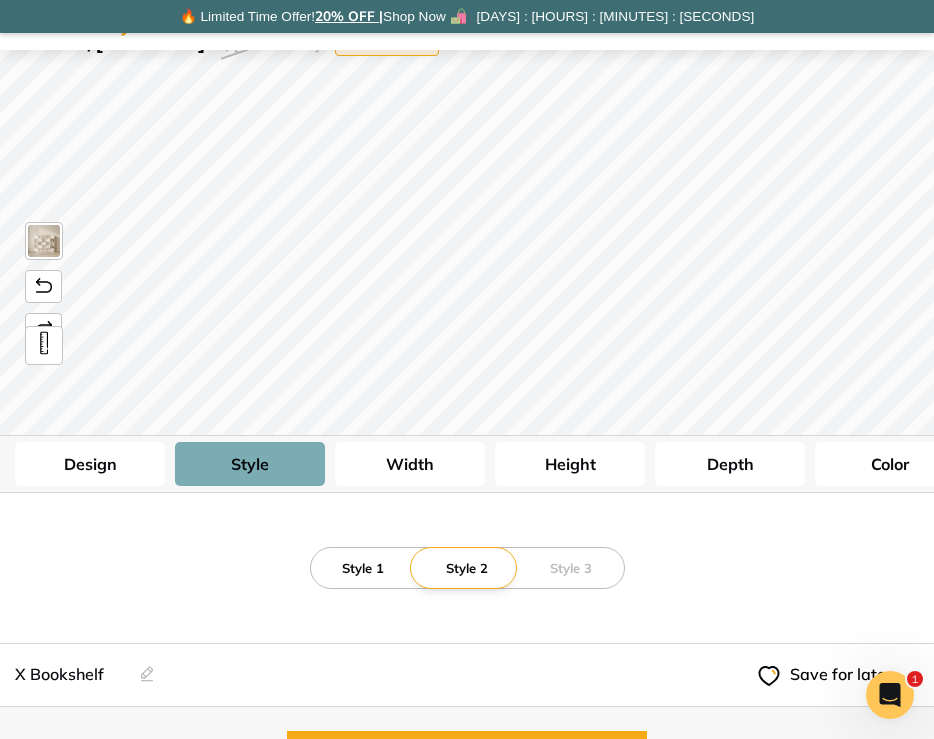 click on "Style 1" at bounding box center [363, 568] 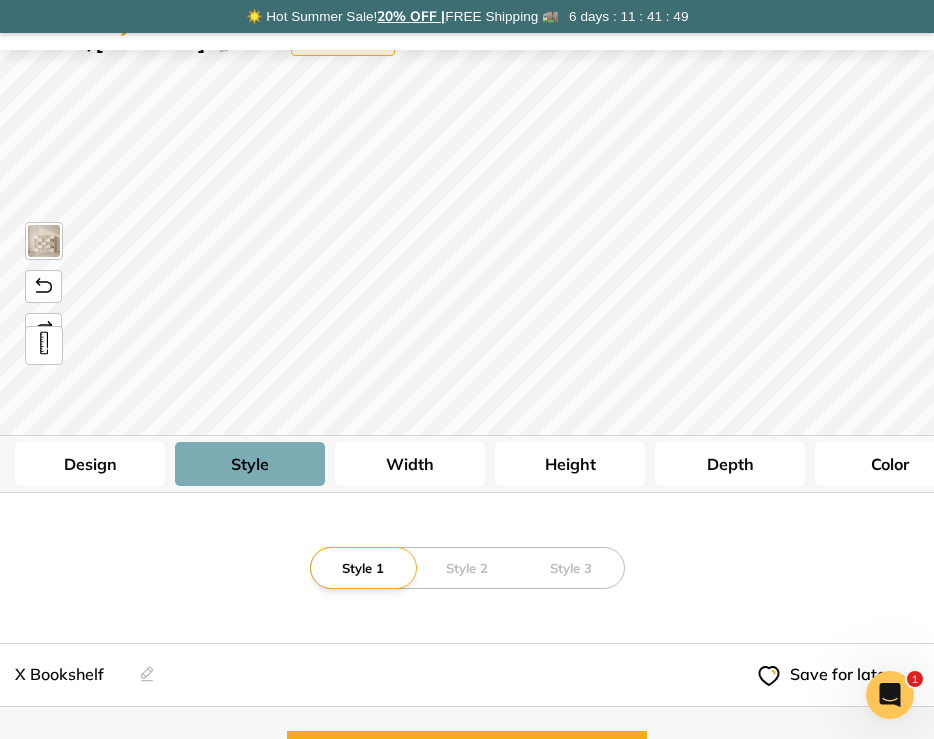 click on "Design" at bounding box center [90, 464] 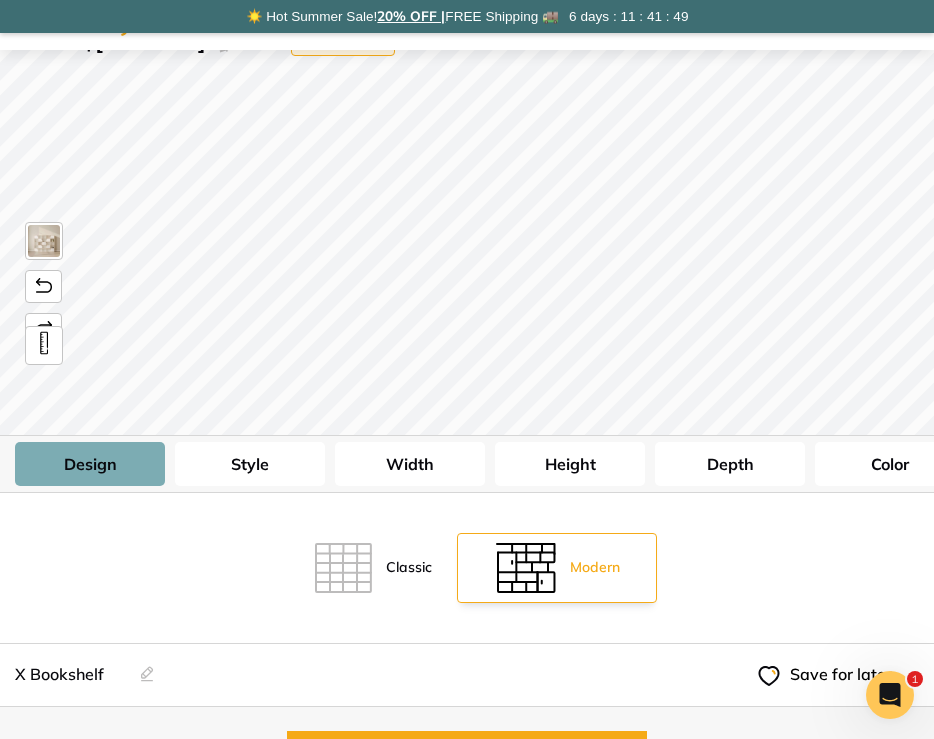 click at bounding box center [343, 568] 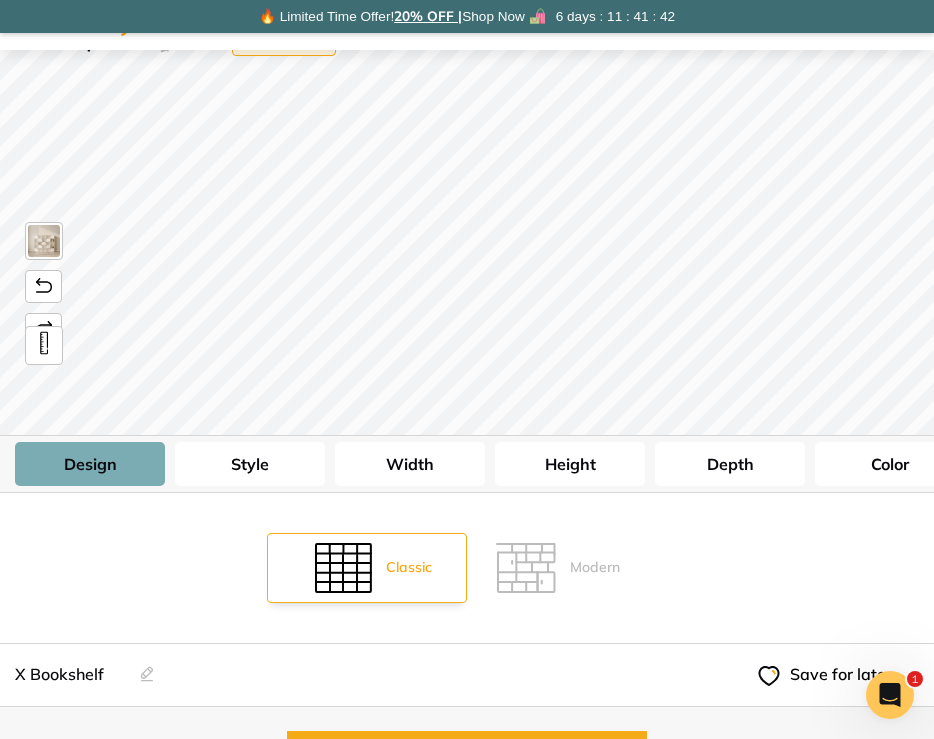 click on "Style" at bounding box center [250, 464] 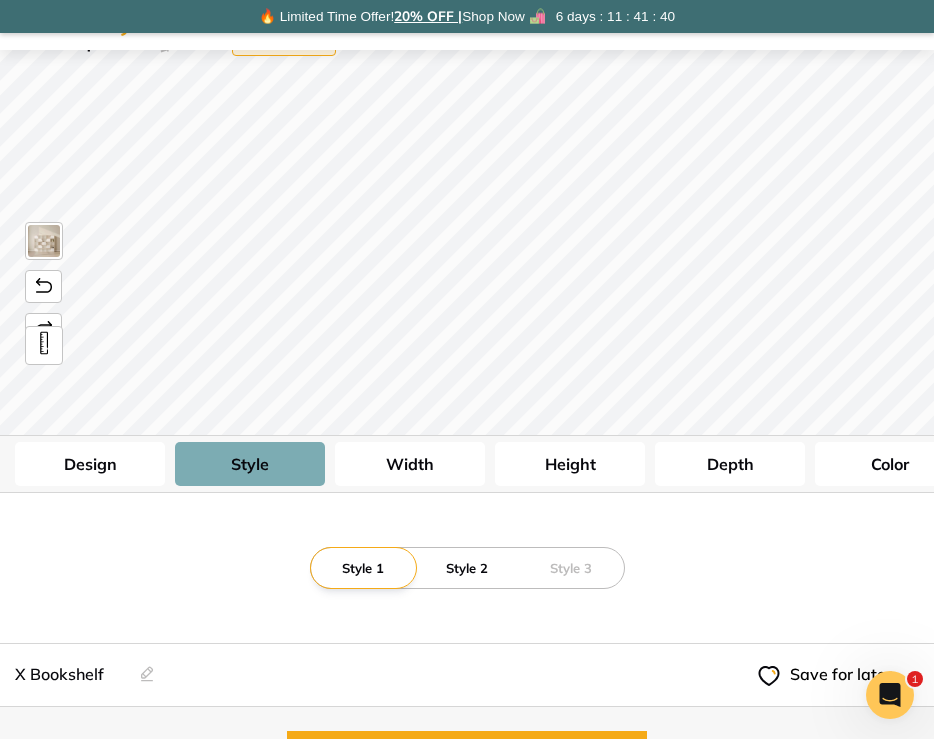 click on "Style 2" at bounding box center (467, 568) 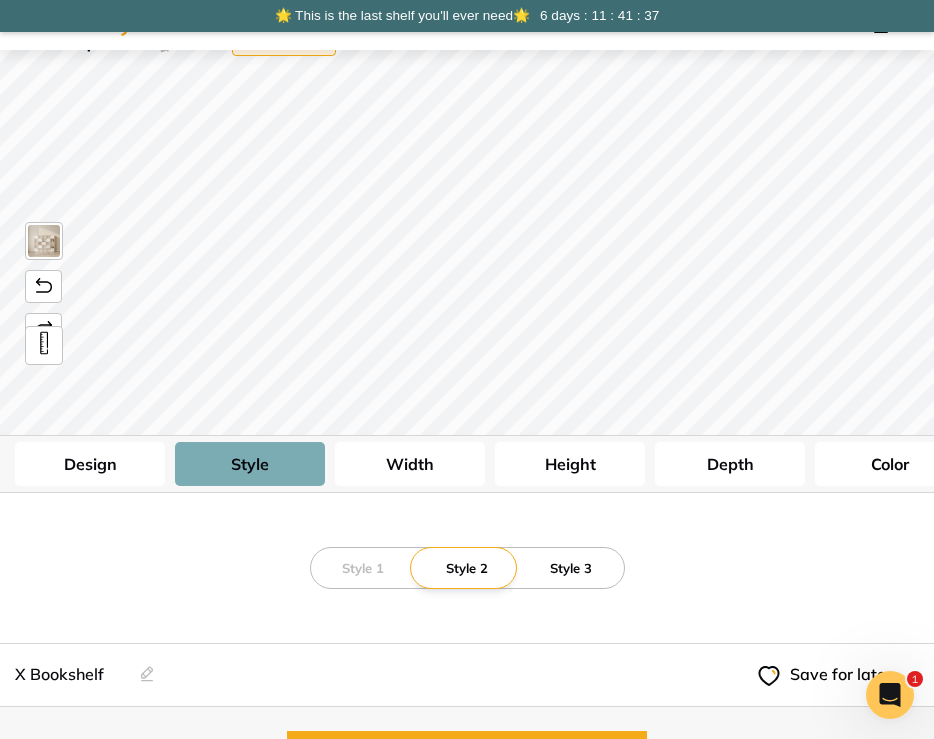 click on "Style 3" at bounding box center (571, 568) 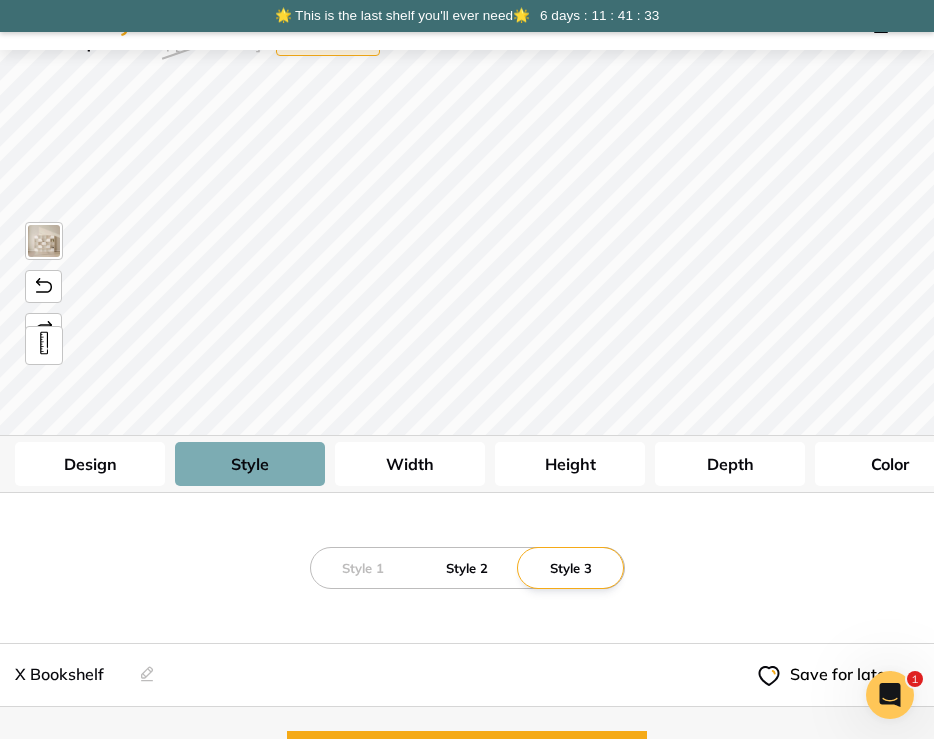 click on "Style 2" at bounding box center (467, 568) 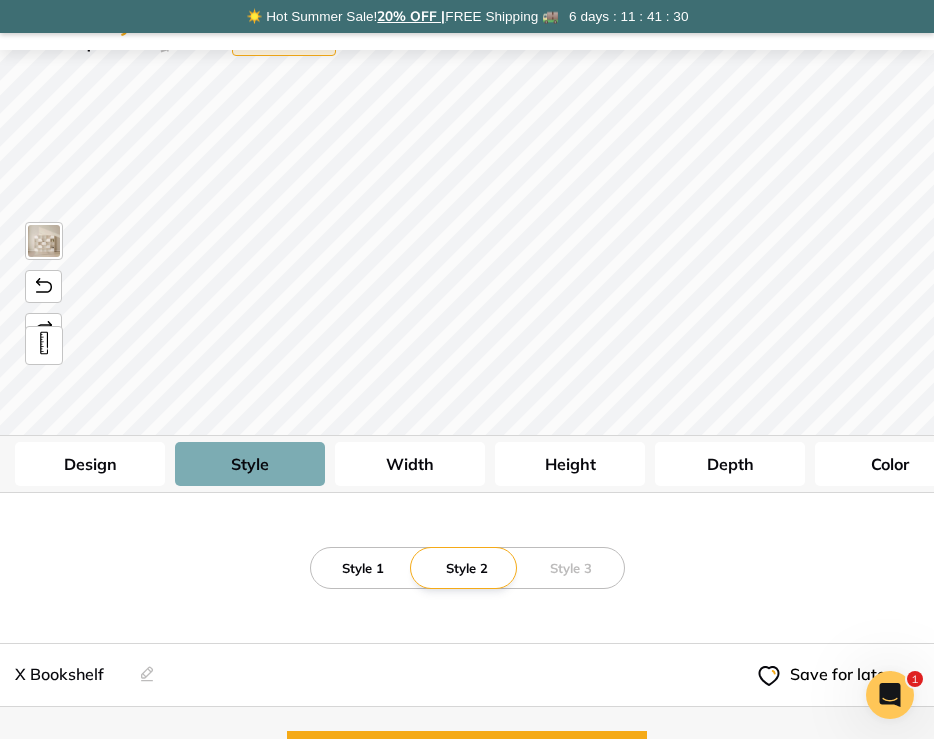 click on "Style 1" at bounding box center (363, 568) 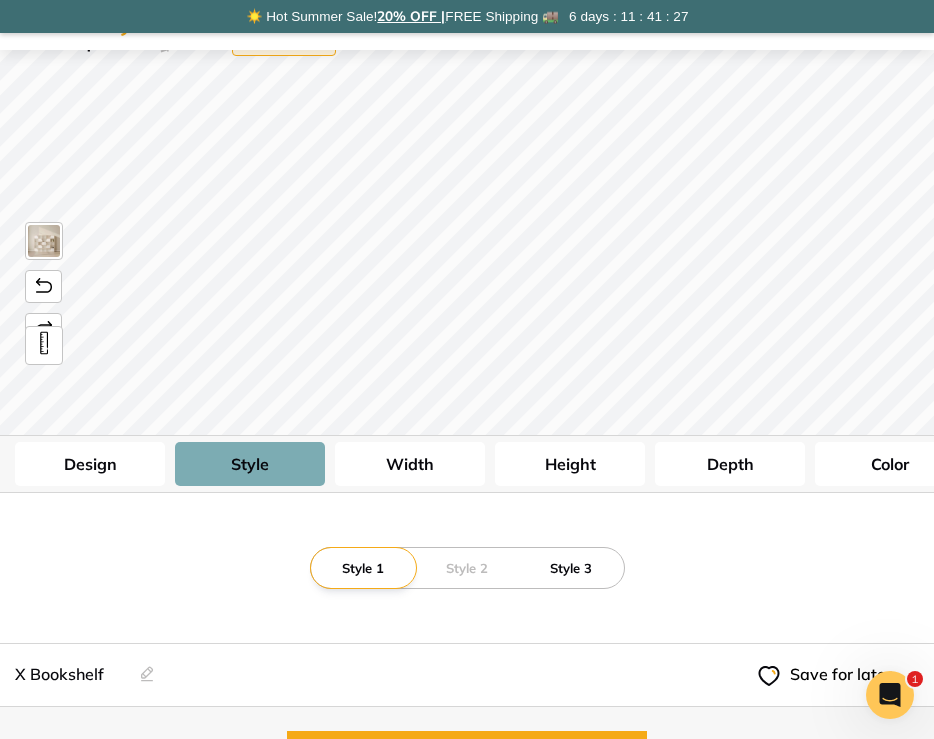 click on "Style 3" at bounding box center [571, 568] 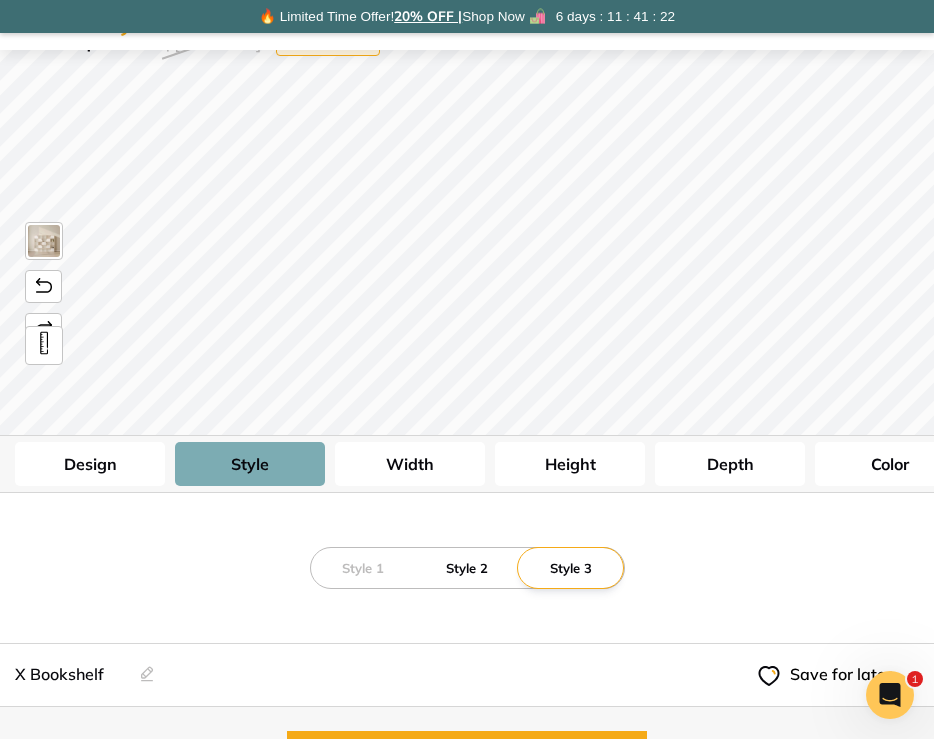 click on "Style 2" at bounding box center (467, 568) 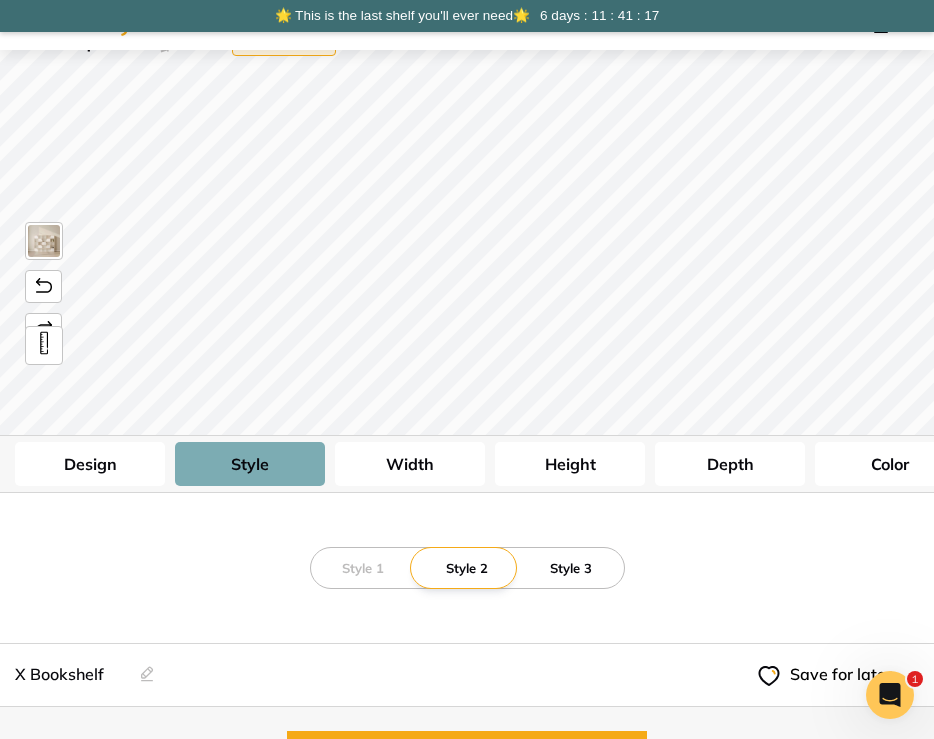click on "Style 3" at bounding box center [571, 568] 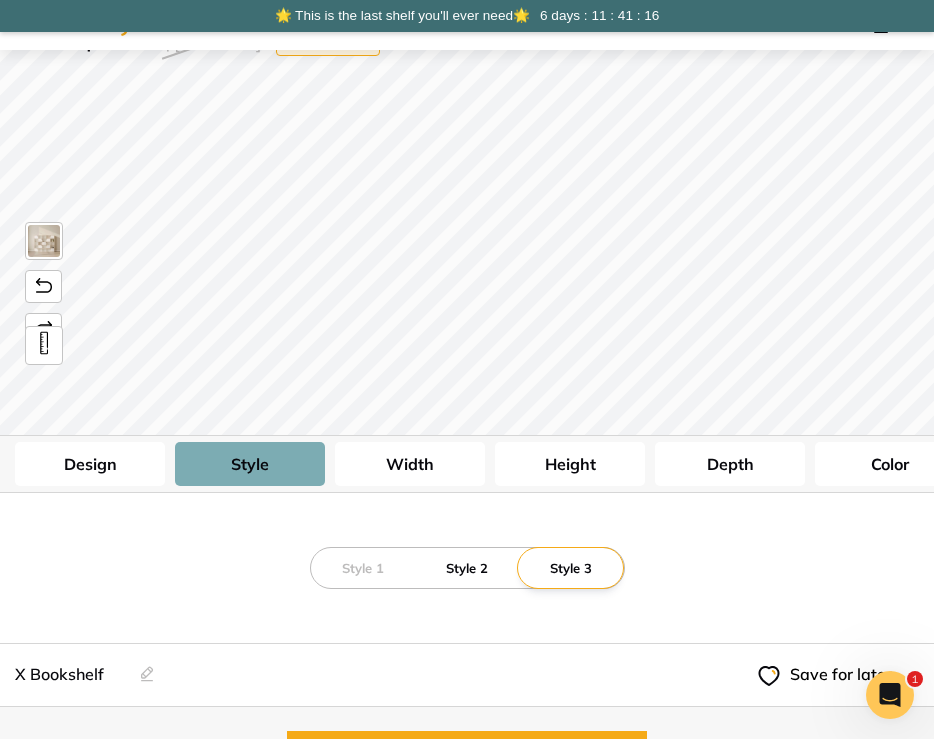 click on "Style 2" at bounding box center [467, 568] 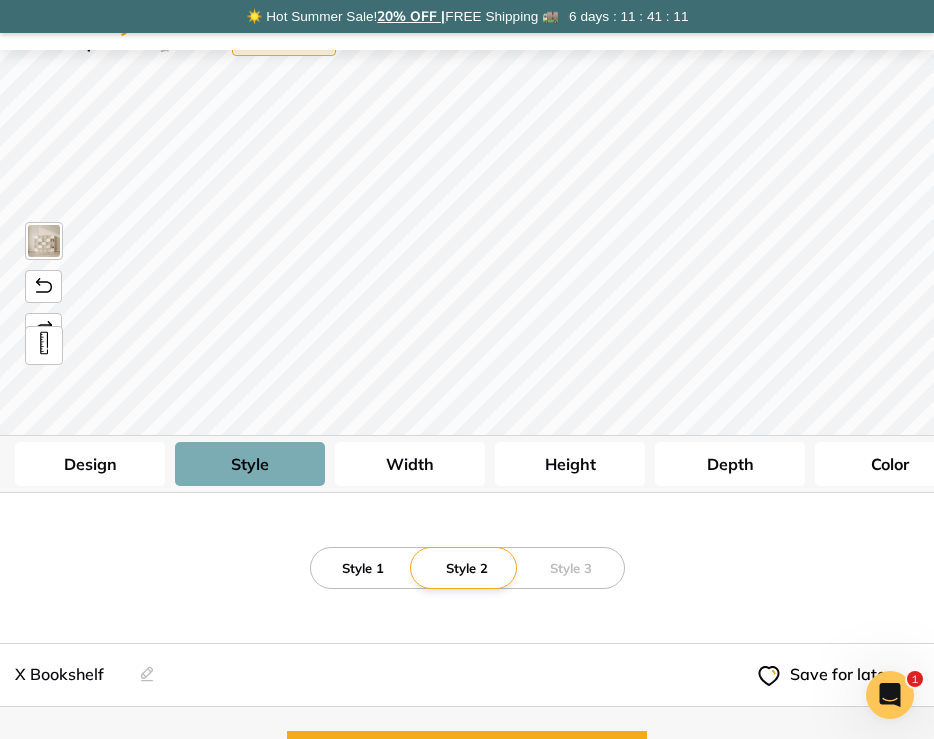 click on "Style 1" at bounding box center (363, 568) 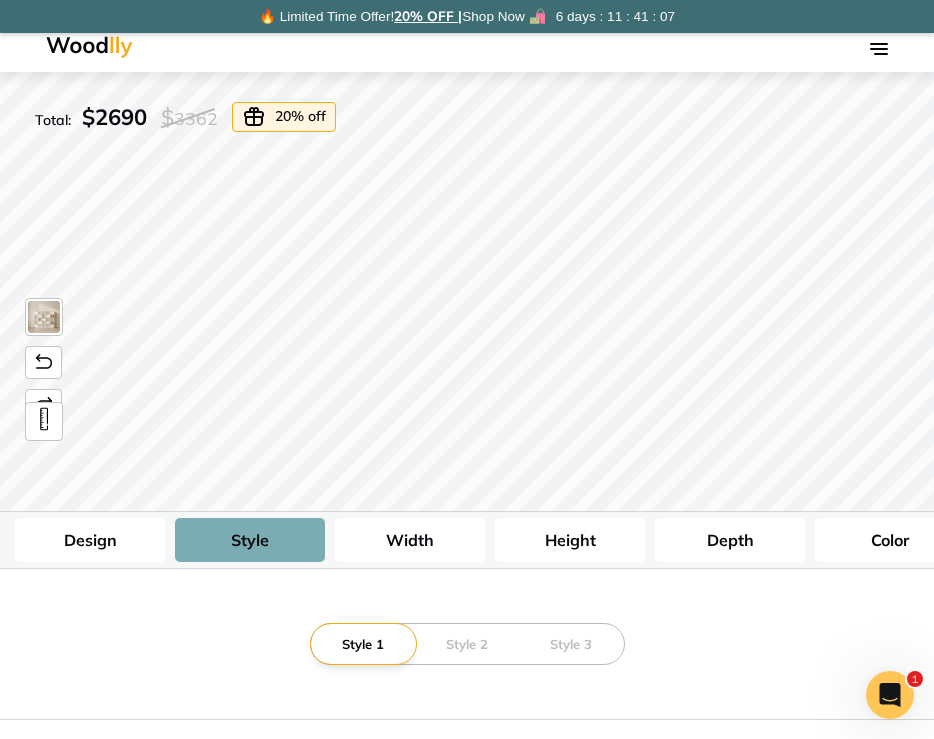 scroll, scrollTop: 21, scrollLeft: 0, axis: vertical 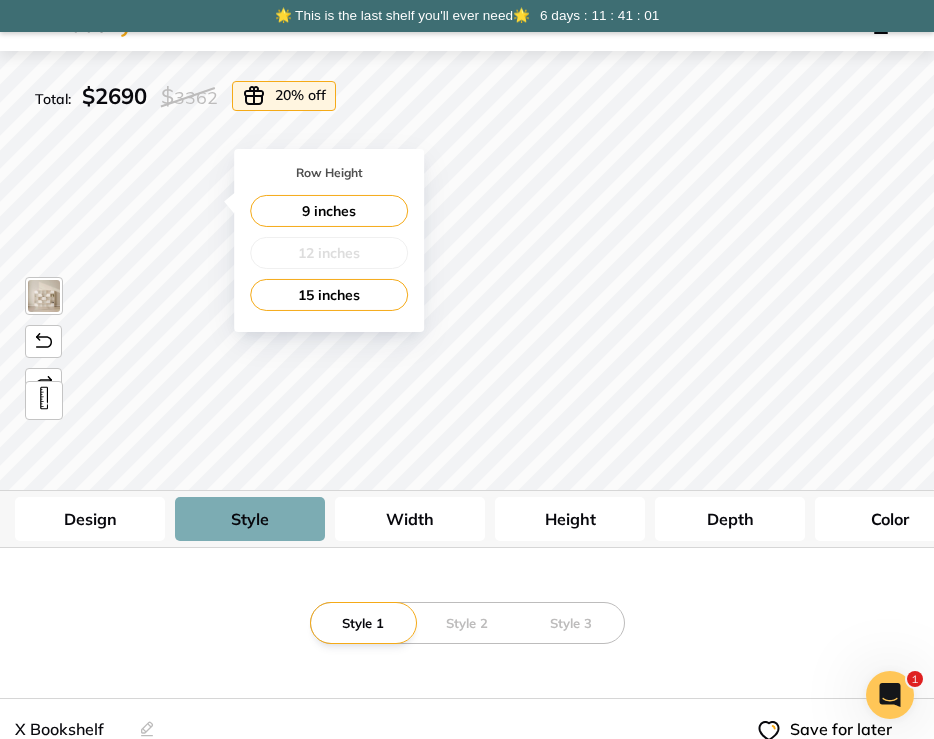 click on "12 inches" at bounding box center (329, 253) 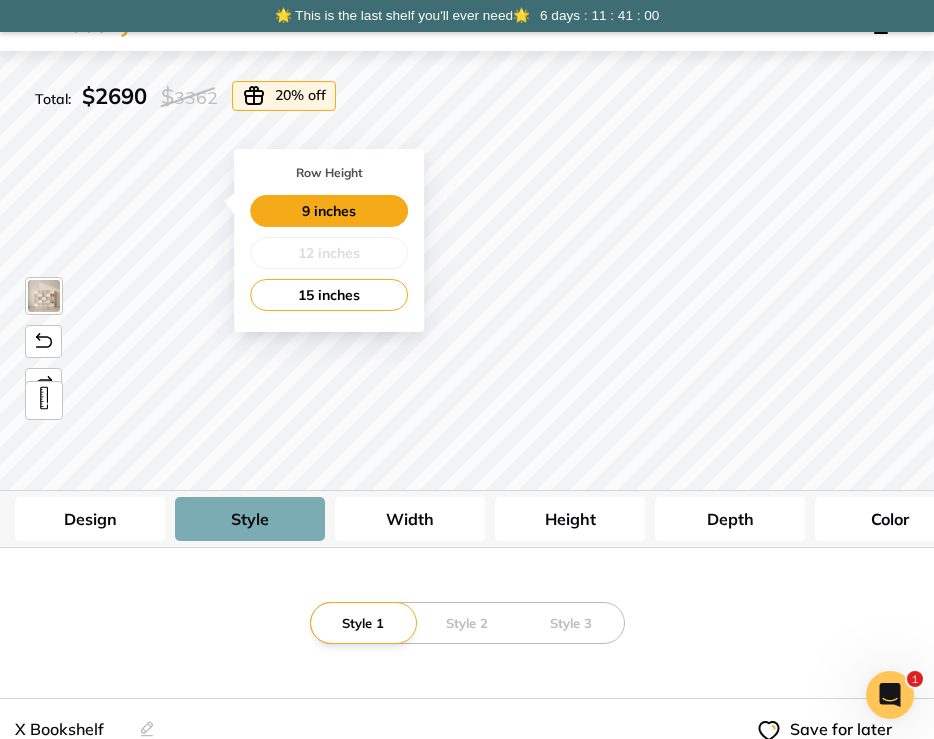 click on "9 inches" at bounding box center (329, 211) 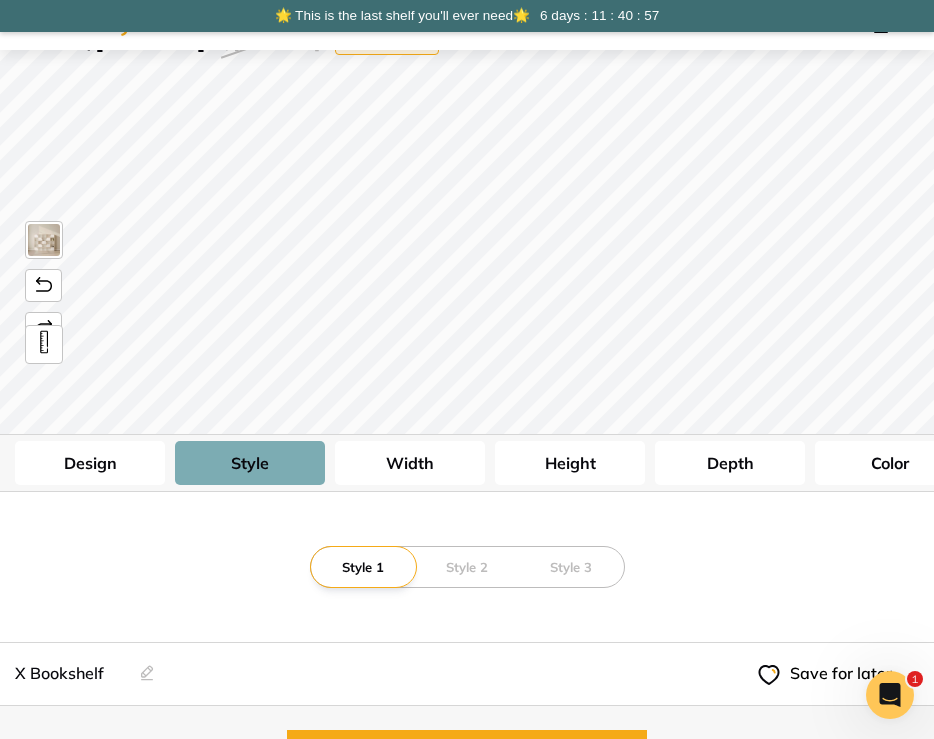 scroll, scrollTop: 69, scrollLeft: 0, axis: vertical 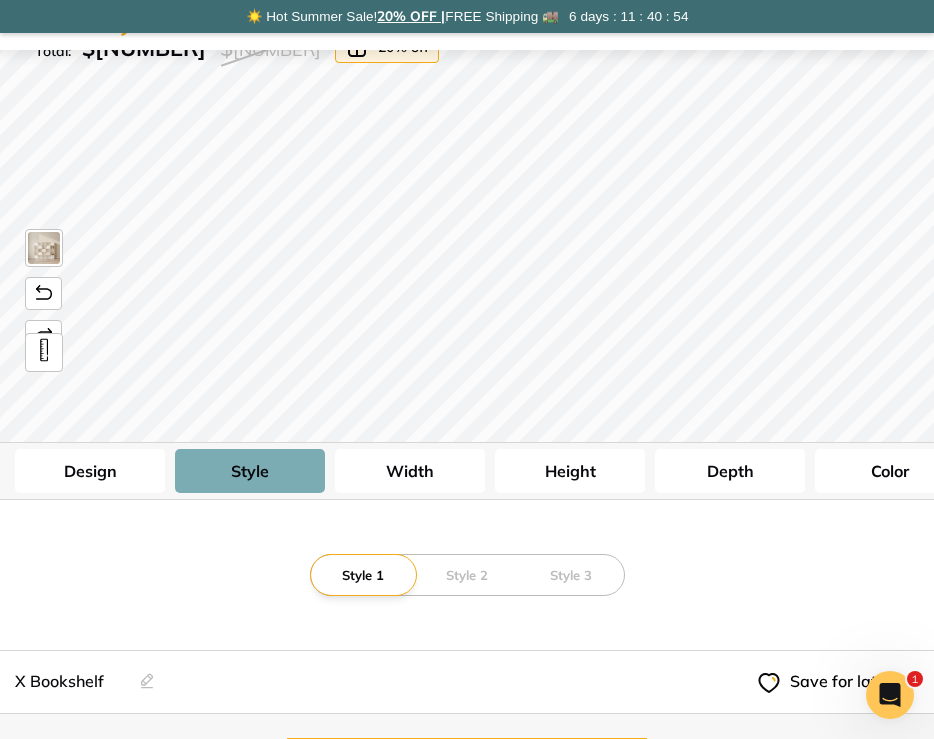 click on "Height" at bounding box center (570, 471) 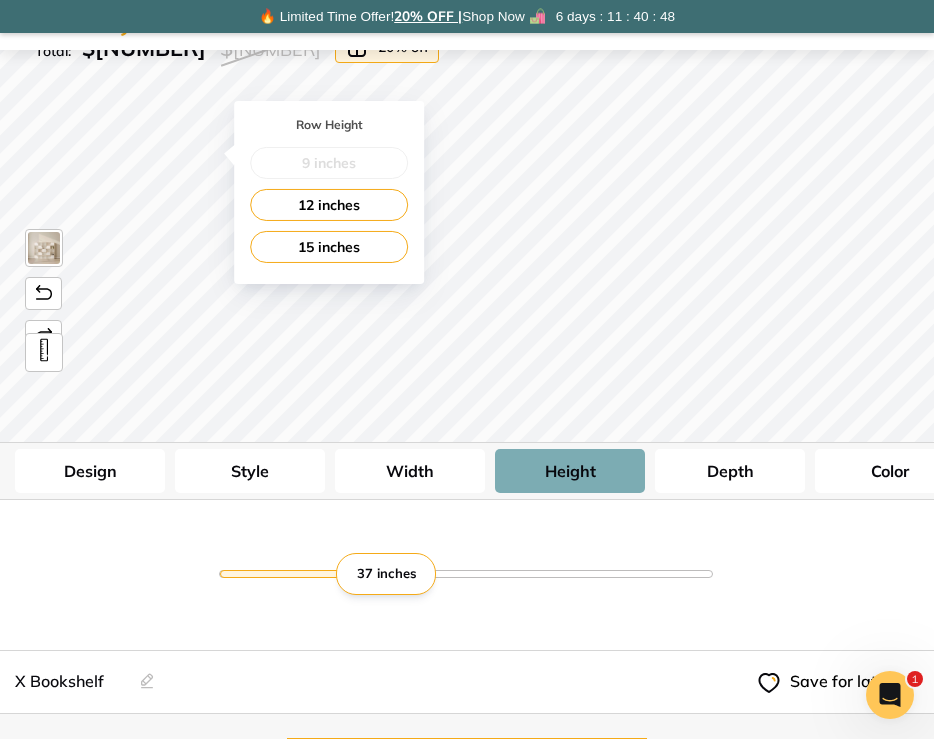click on "9 inches" at bounding box center [329, 163] 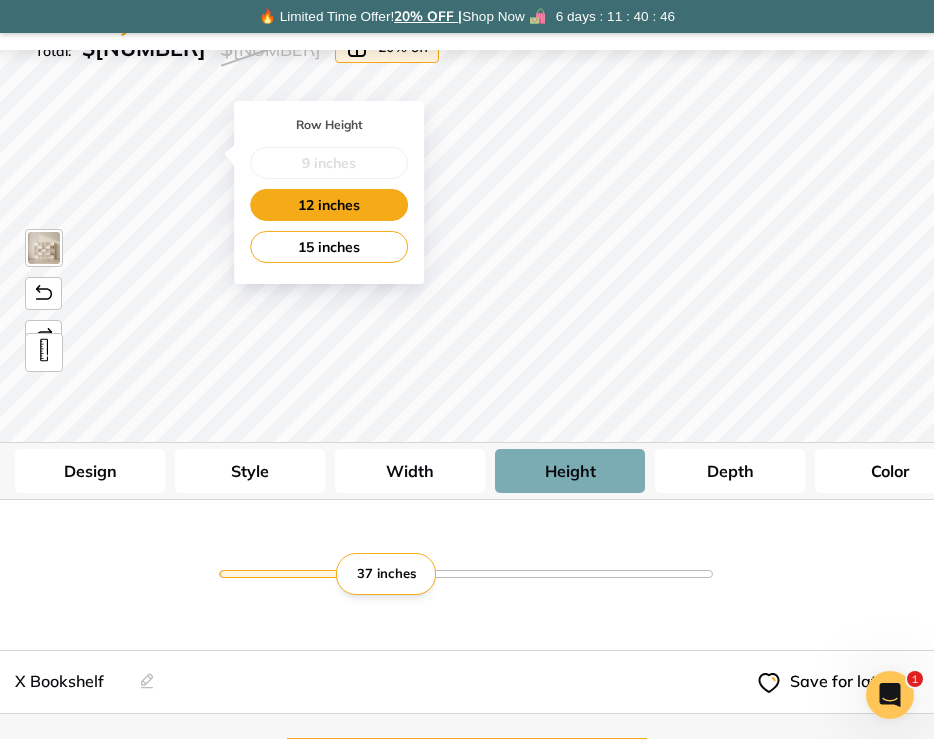 click on "12 inches" at bounding box center (329, 205) 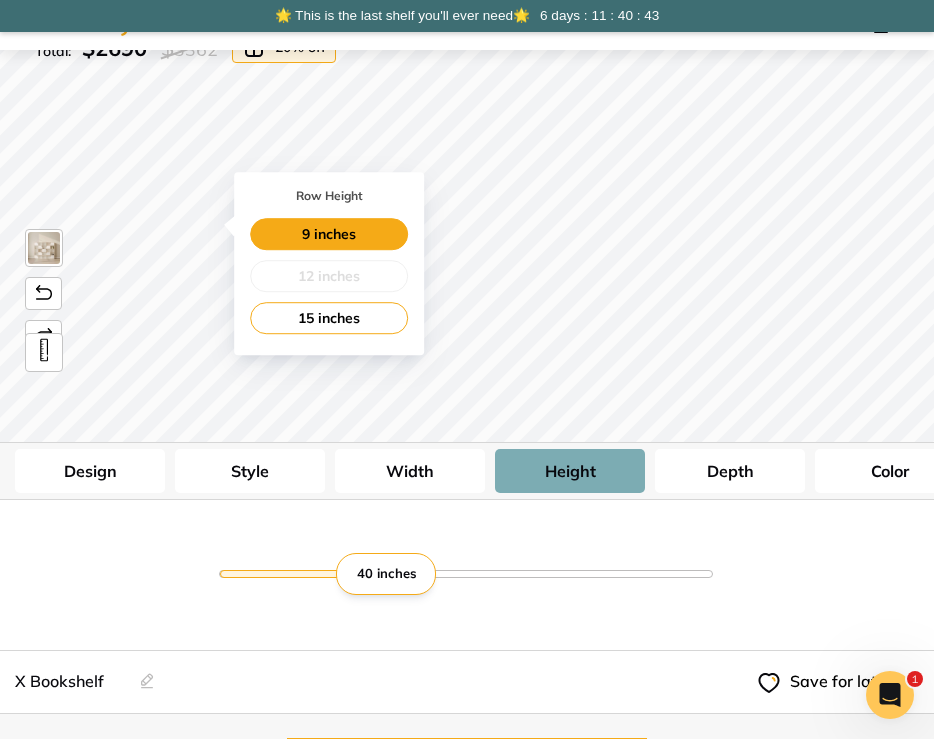click on "9 inches" at bounding box center [329, 234] 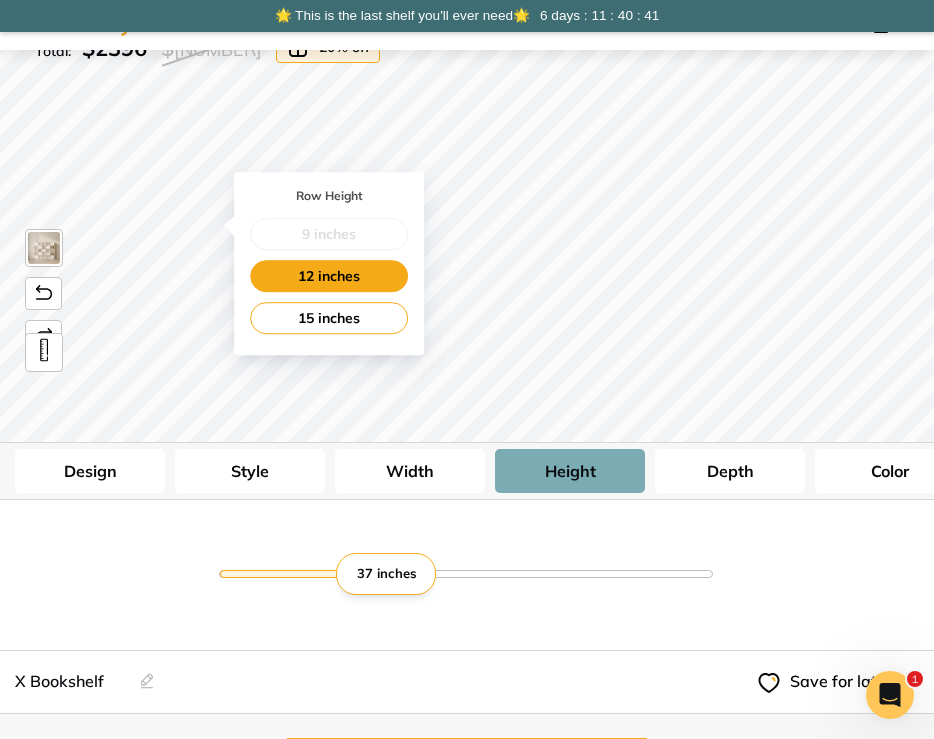 click on "12 inches" at bounding box center [329, 276] 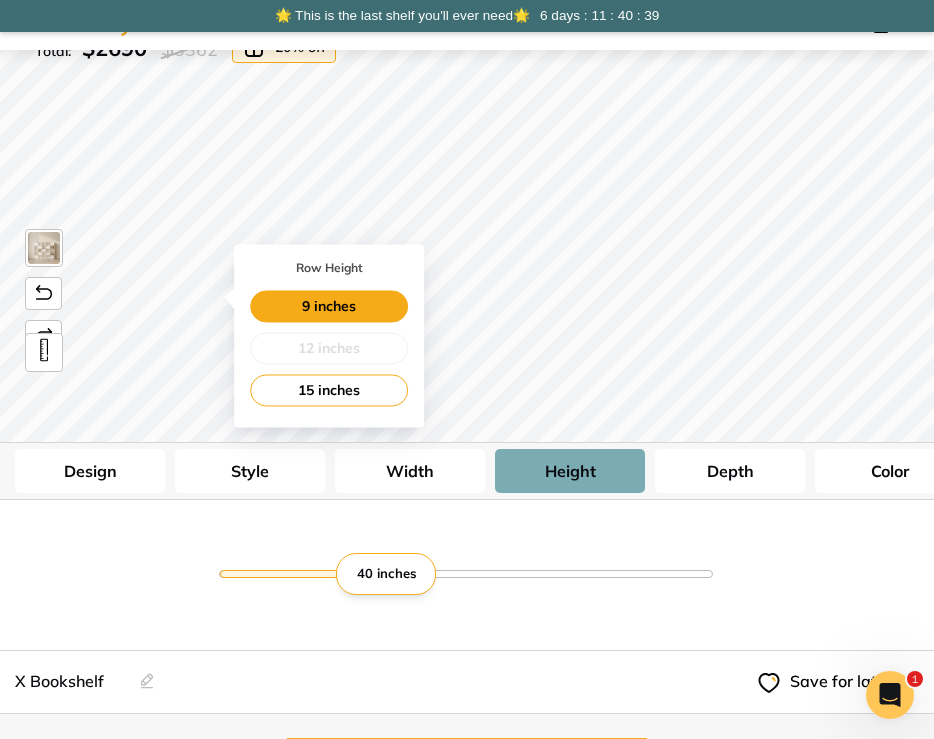 click on "9 inches" at bounding box center (329, 306) 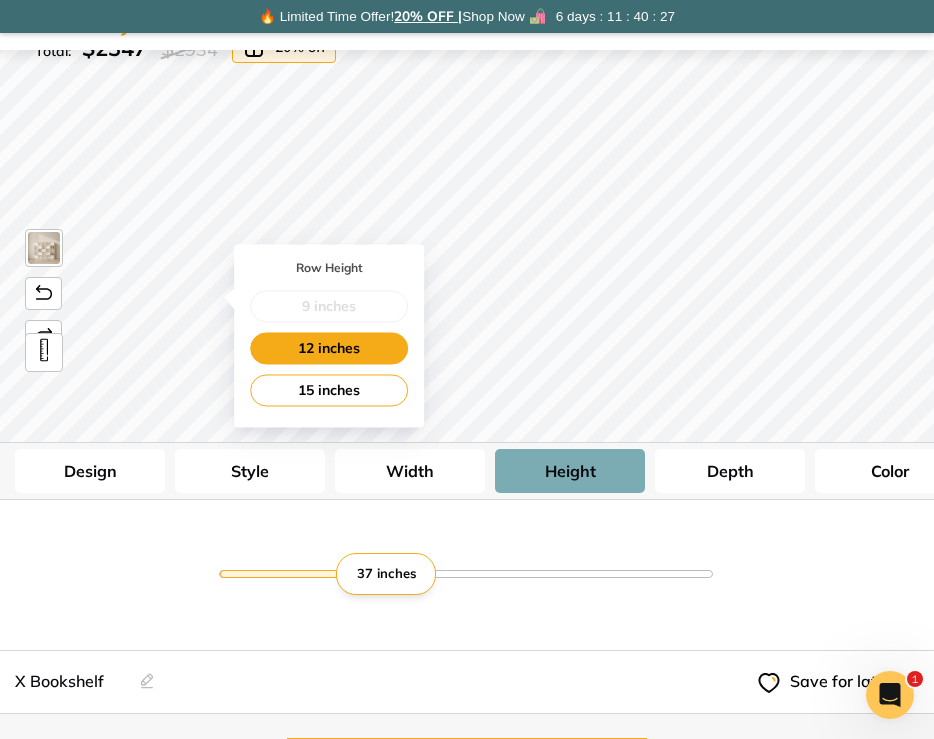 click on "12 inches" at bounding box center [329, 348] 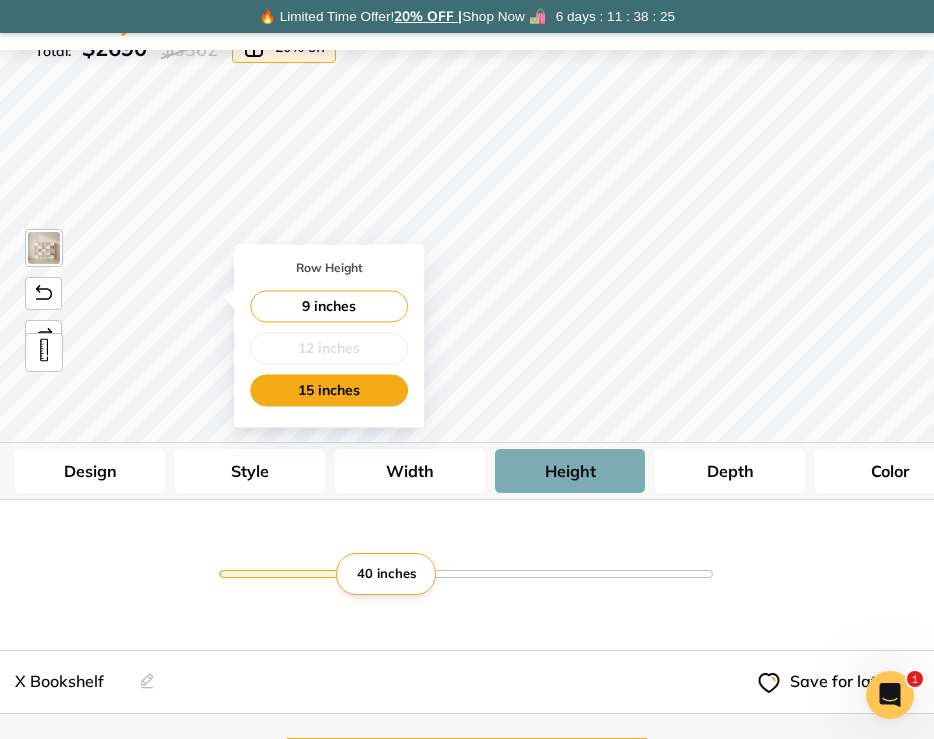 click on "15 inches" at bounding box center [329, 390] 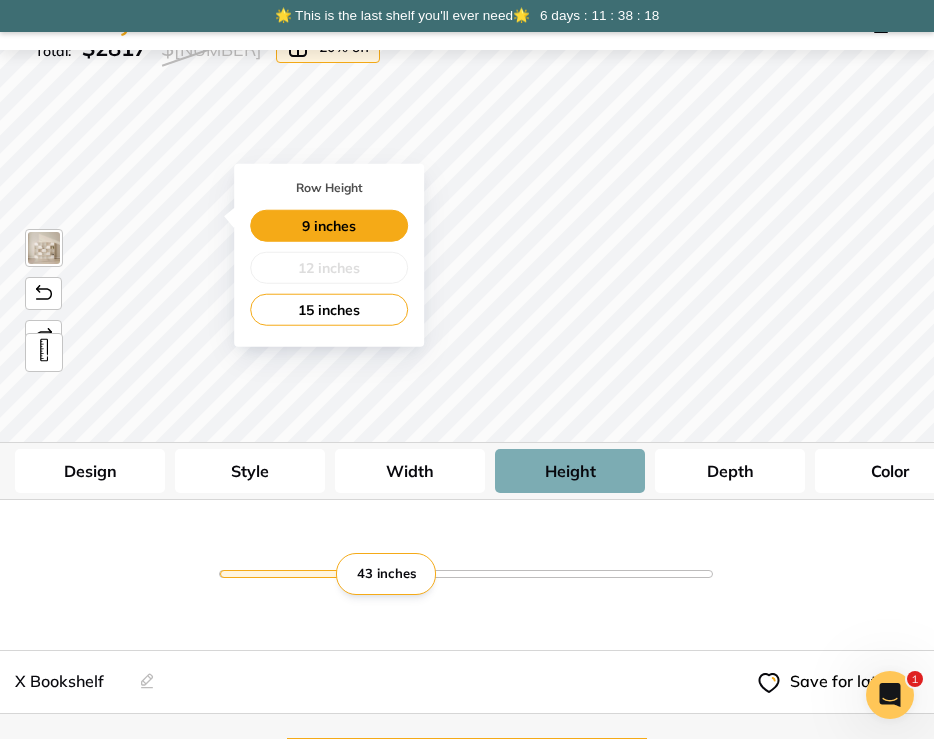 click on "9 inches" at bounding box center (329, 226) 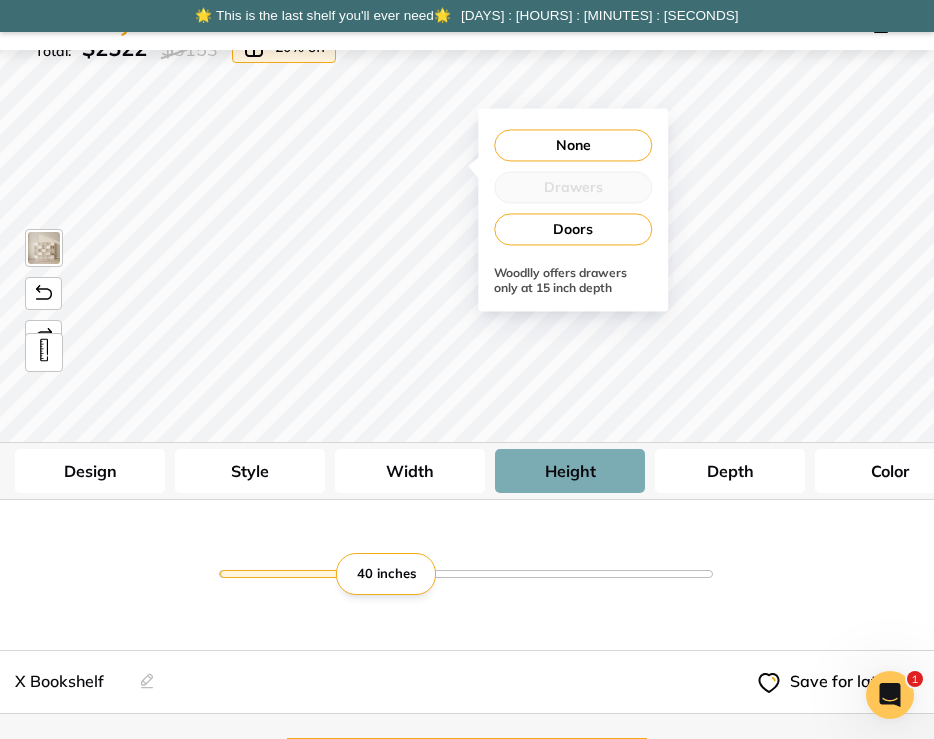 click on "None" at bounding box center [573, 145] 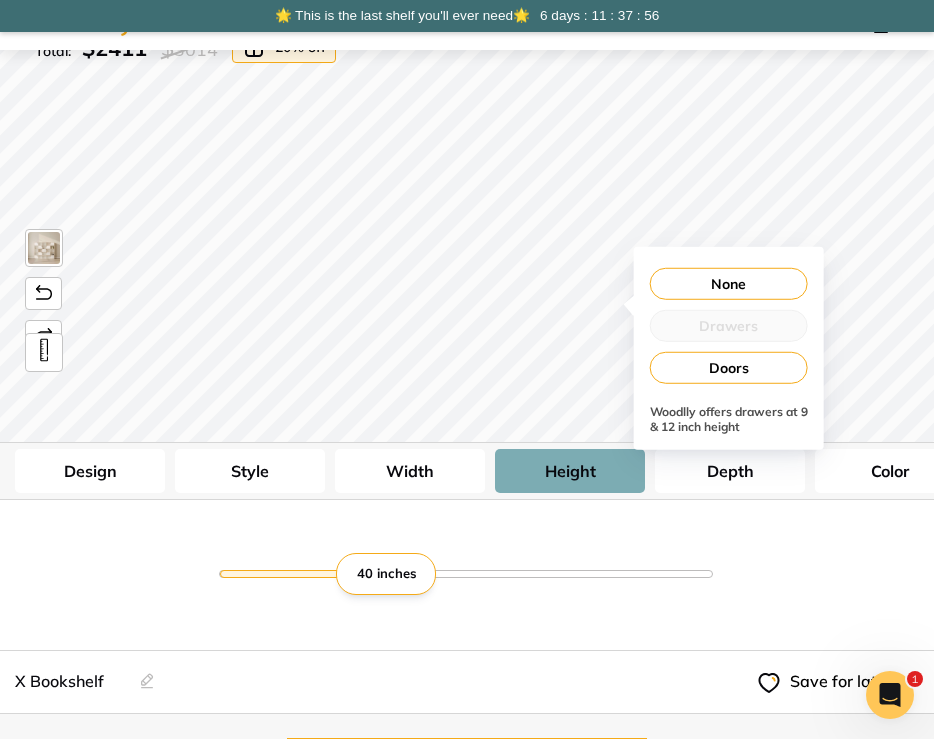 click on "None" at bounding box center [729, 284] 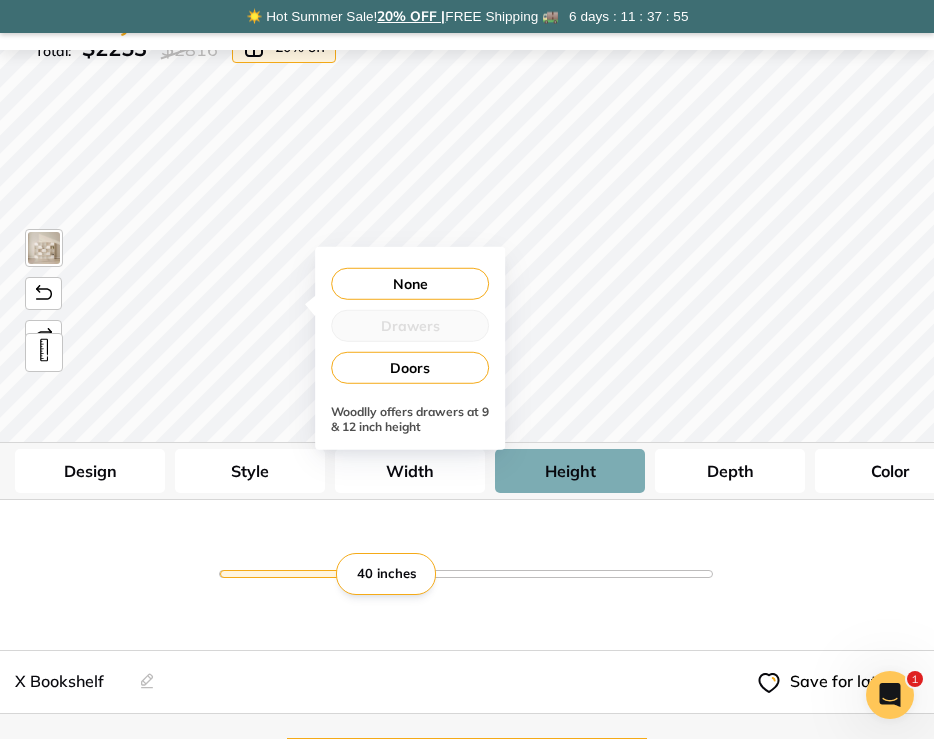 click on "None" at bounding box center (410, 284) 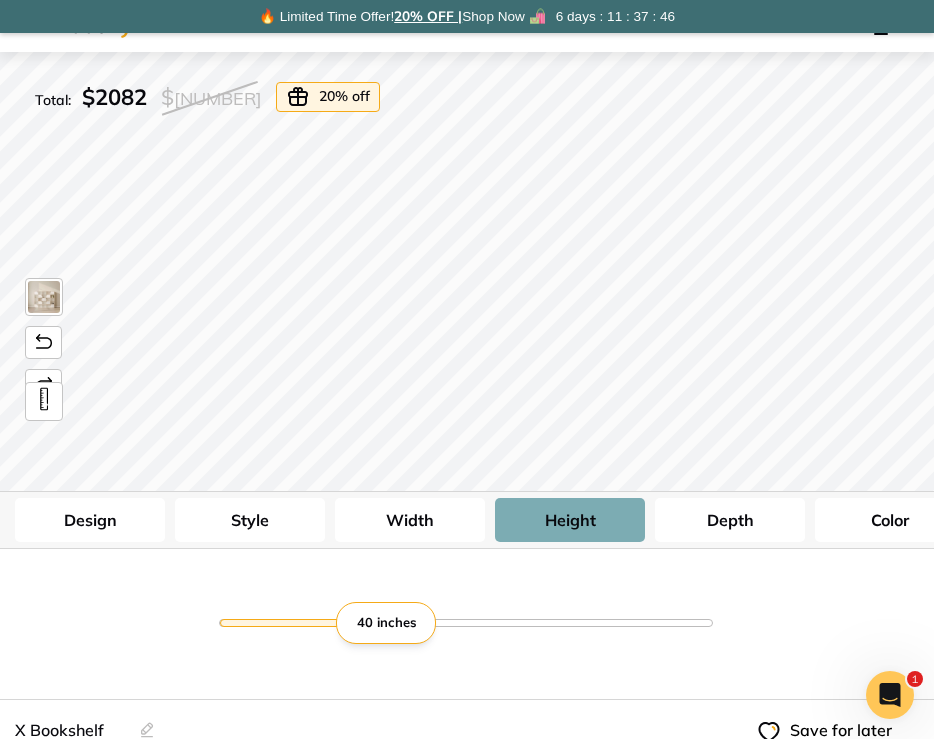 scroll, scrollTop: 23, scrollLeft: 0, axis: vertical 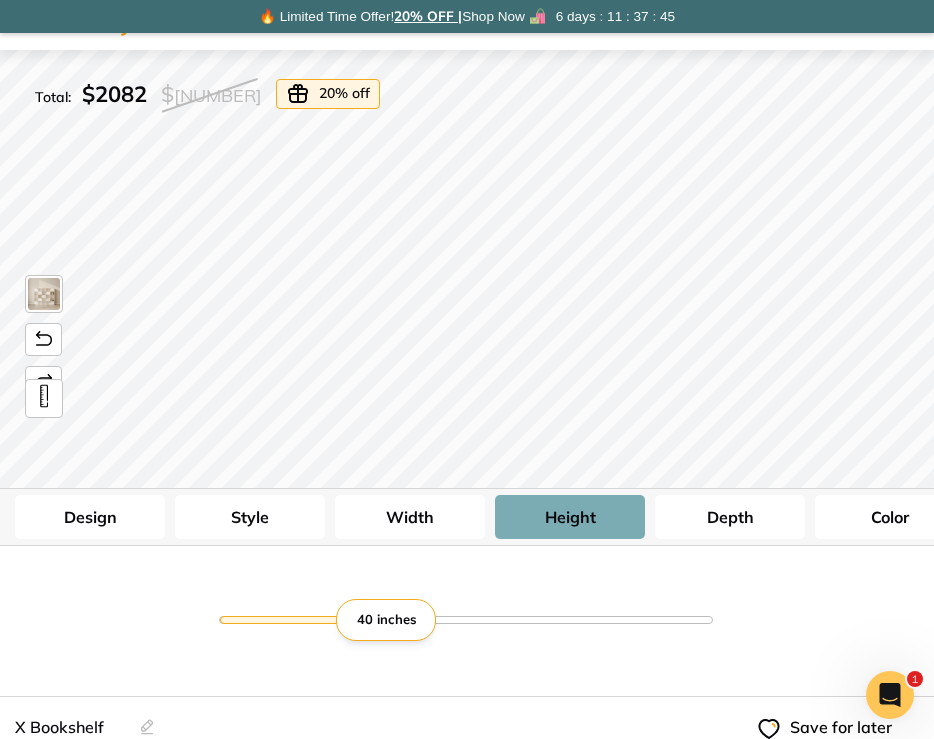click on "Depth" at bounding box center (730, 517) 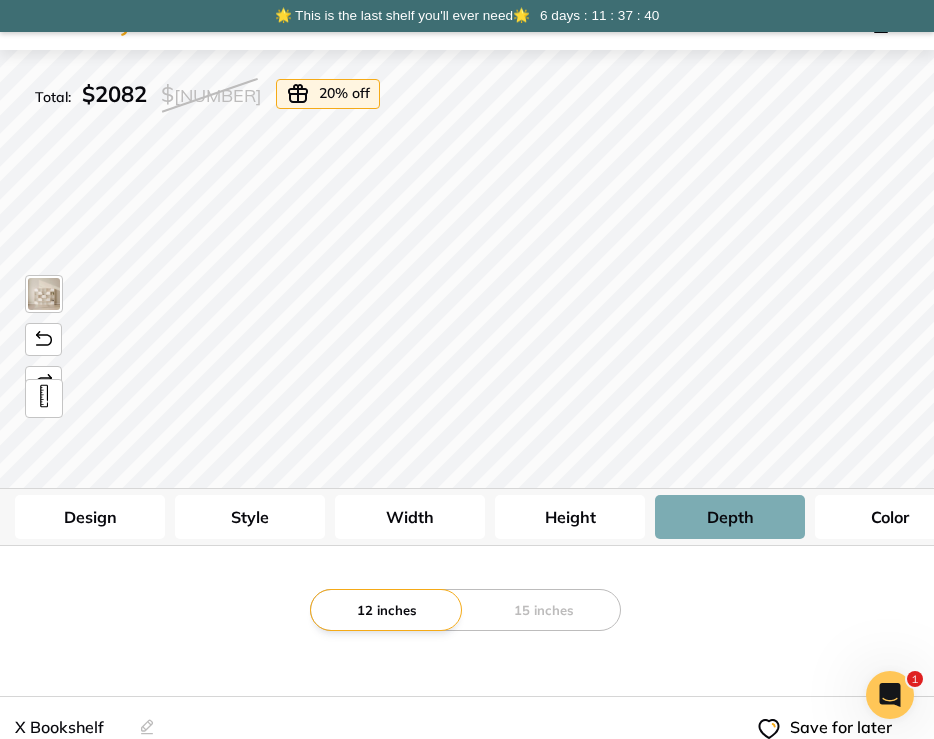 click on "Color" at bounding box center [890, 517] 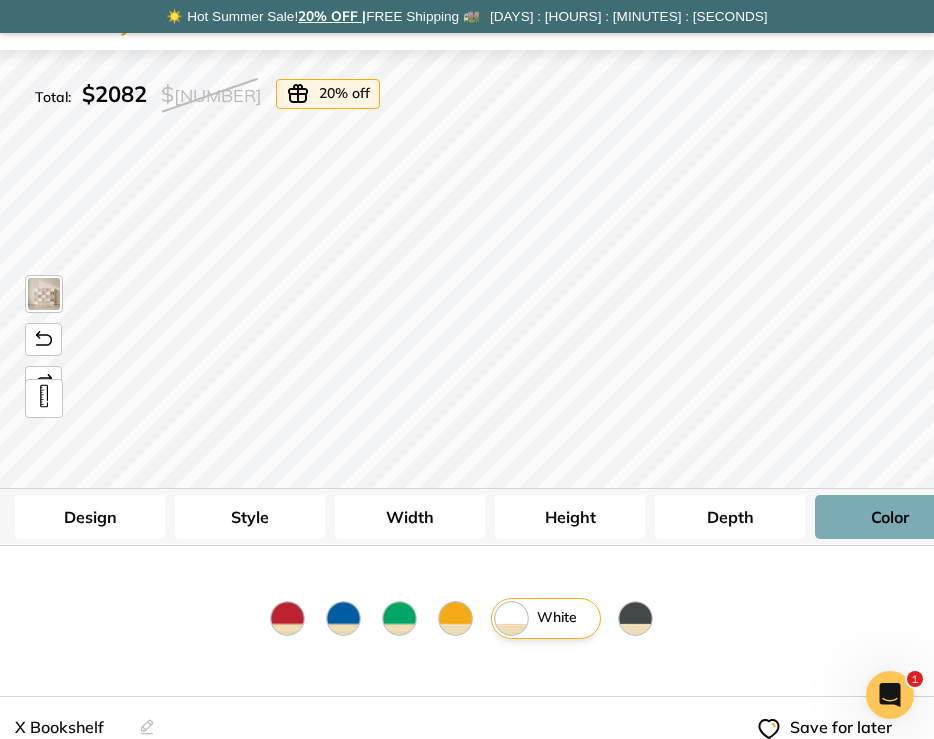 click at bounding box center (455, 618) 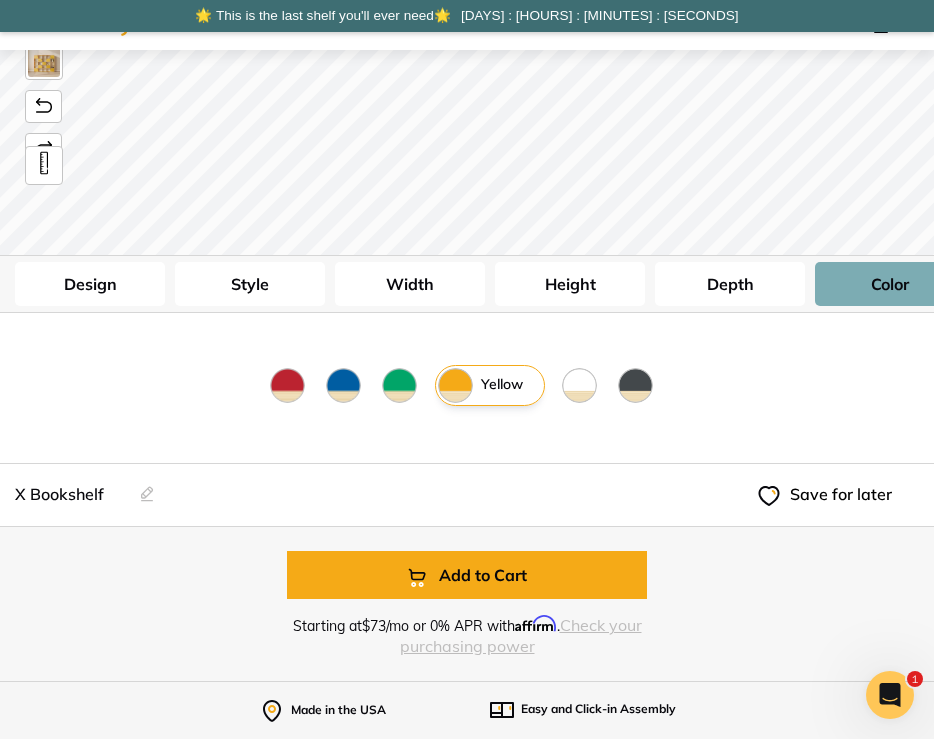 scroll, scrollTop: 0, scrollLeft: 0, axis: both 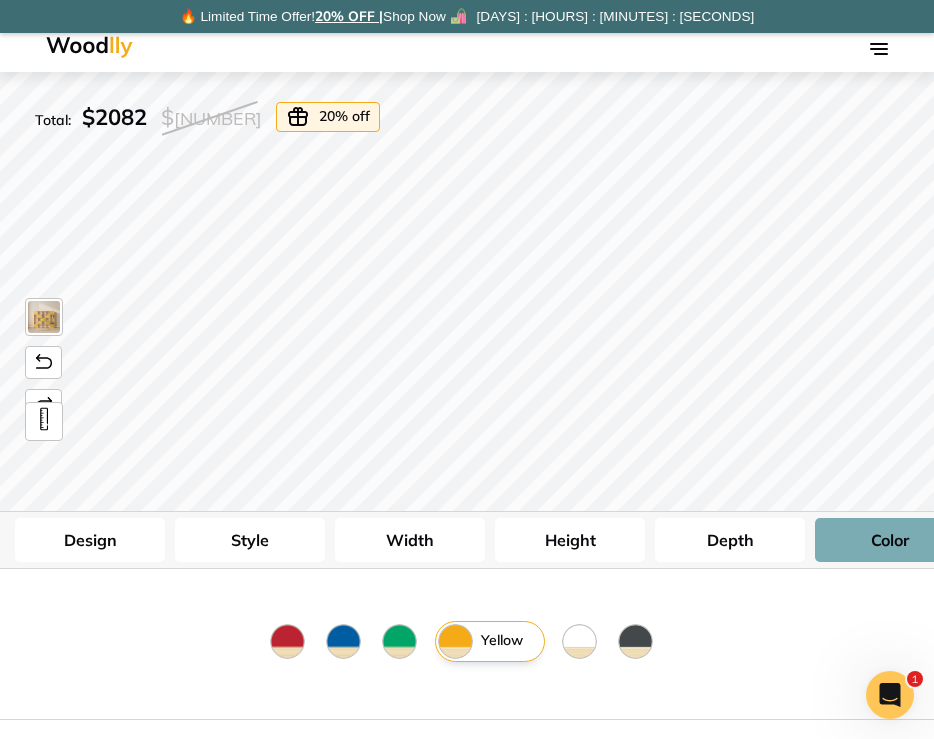 click at bounding box center [579, 641] 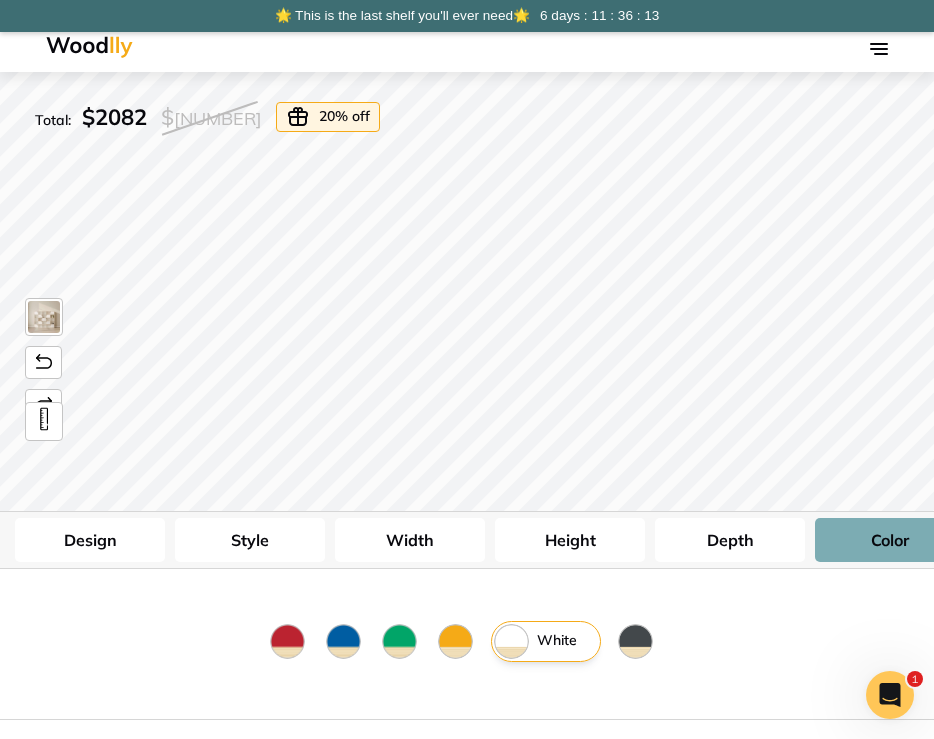click at bounding box center (455, 641) 